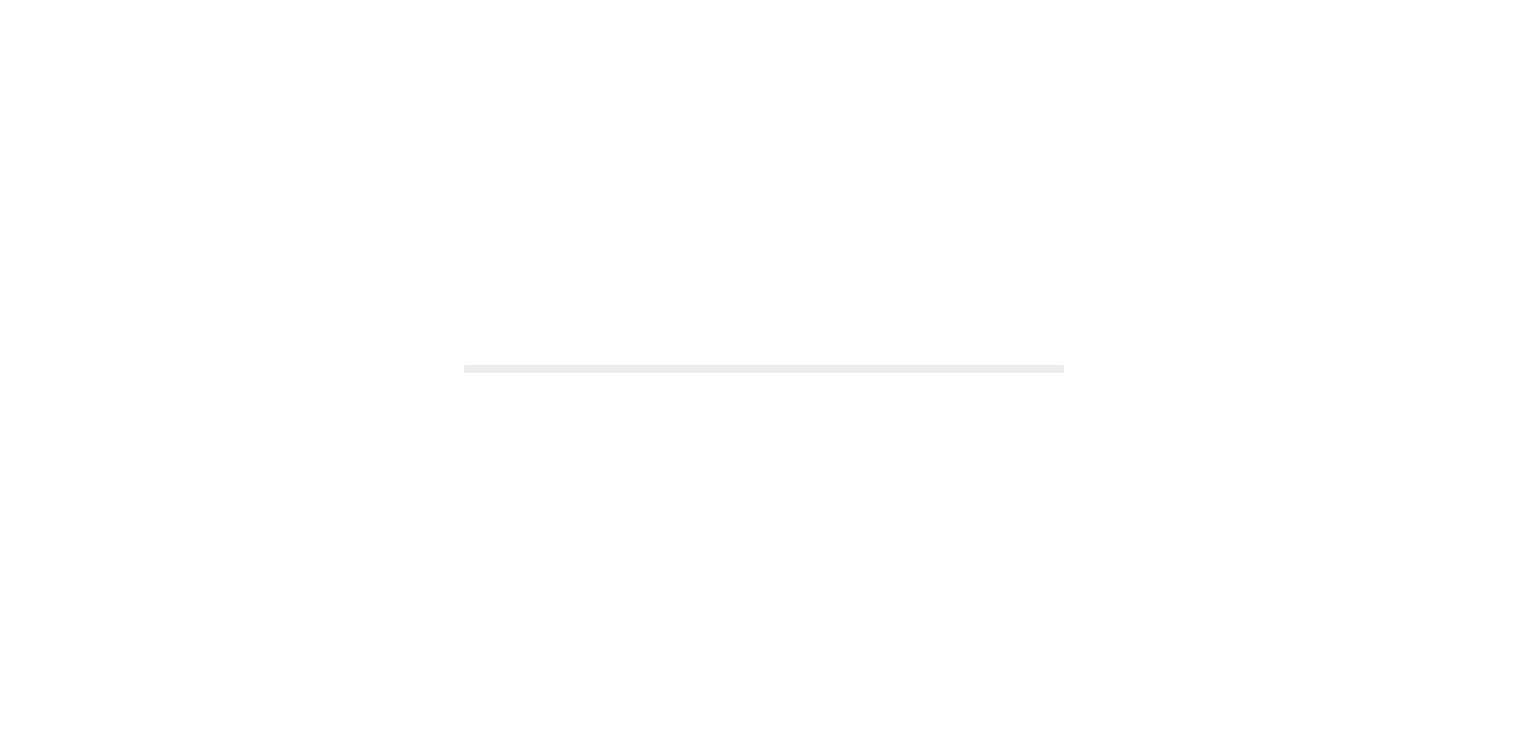scroll, scrollTop: 0, scrollLeft: 0, axis: both 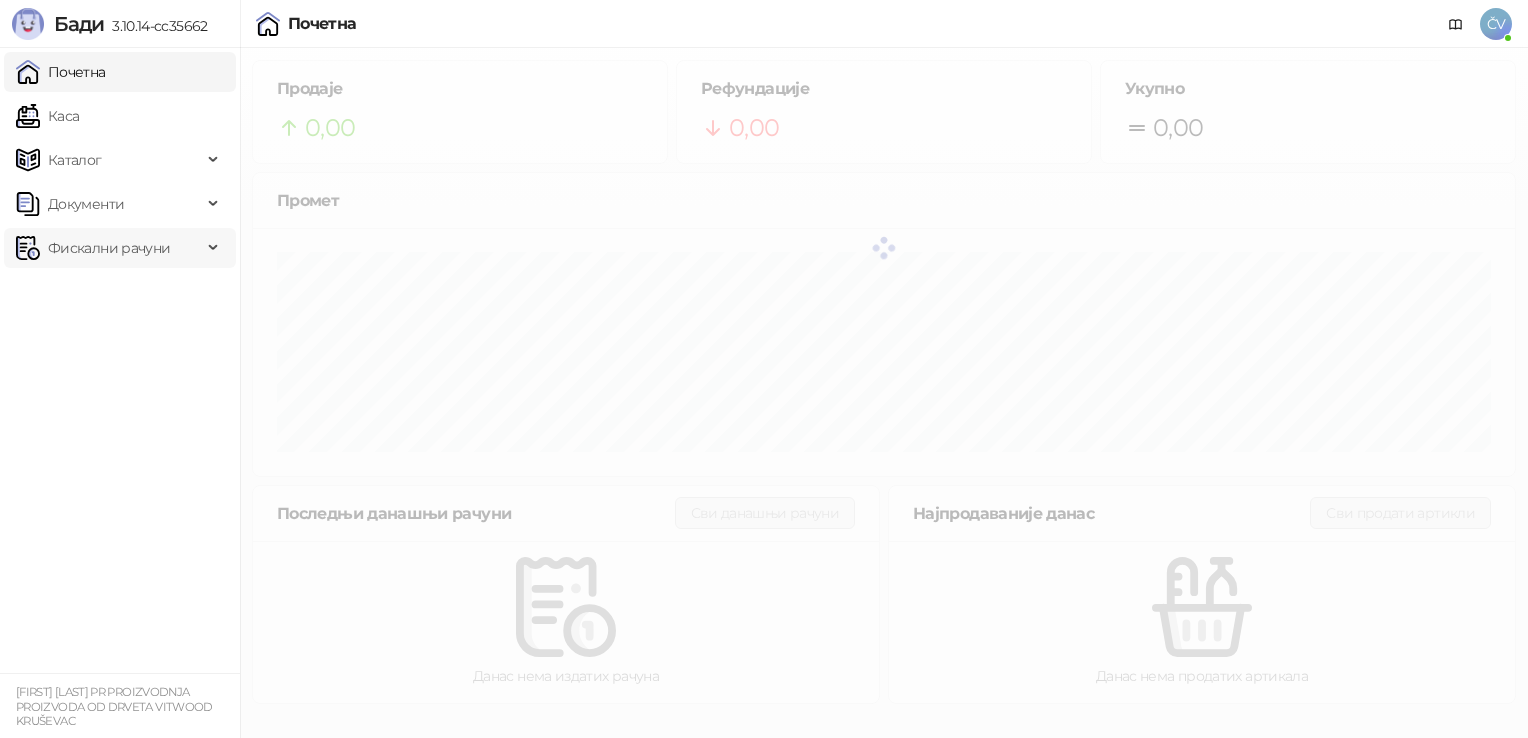 click on "Фискални рачуни" at bounding box center (109, 248) 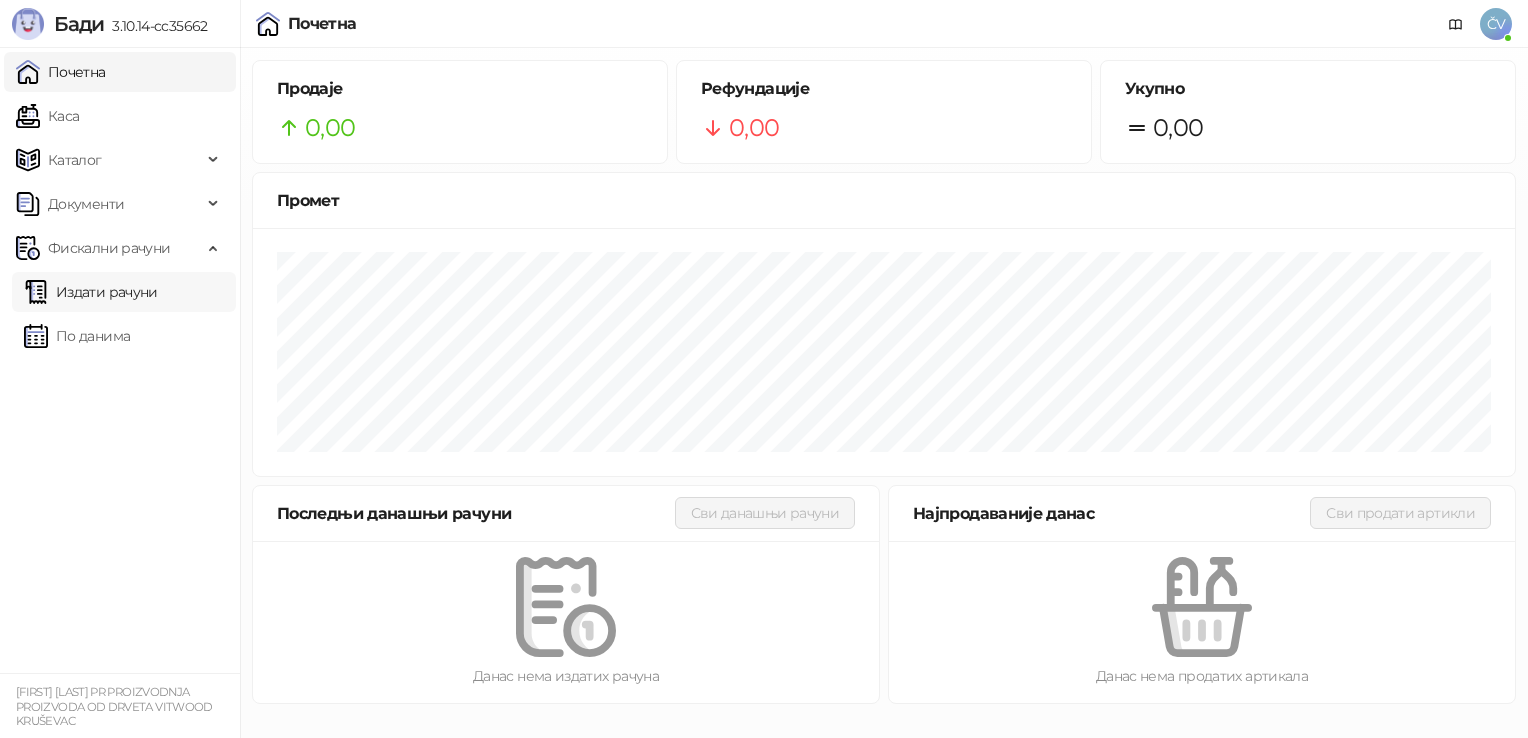 click on "Издати рачуни" at bounding box center [91, 292] 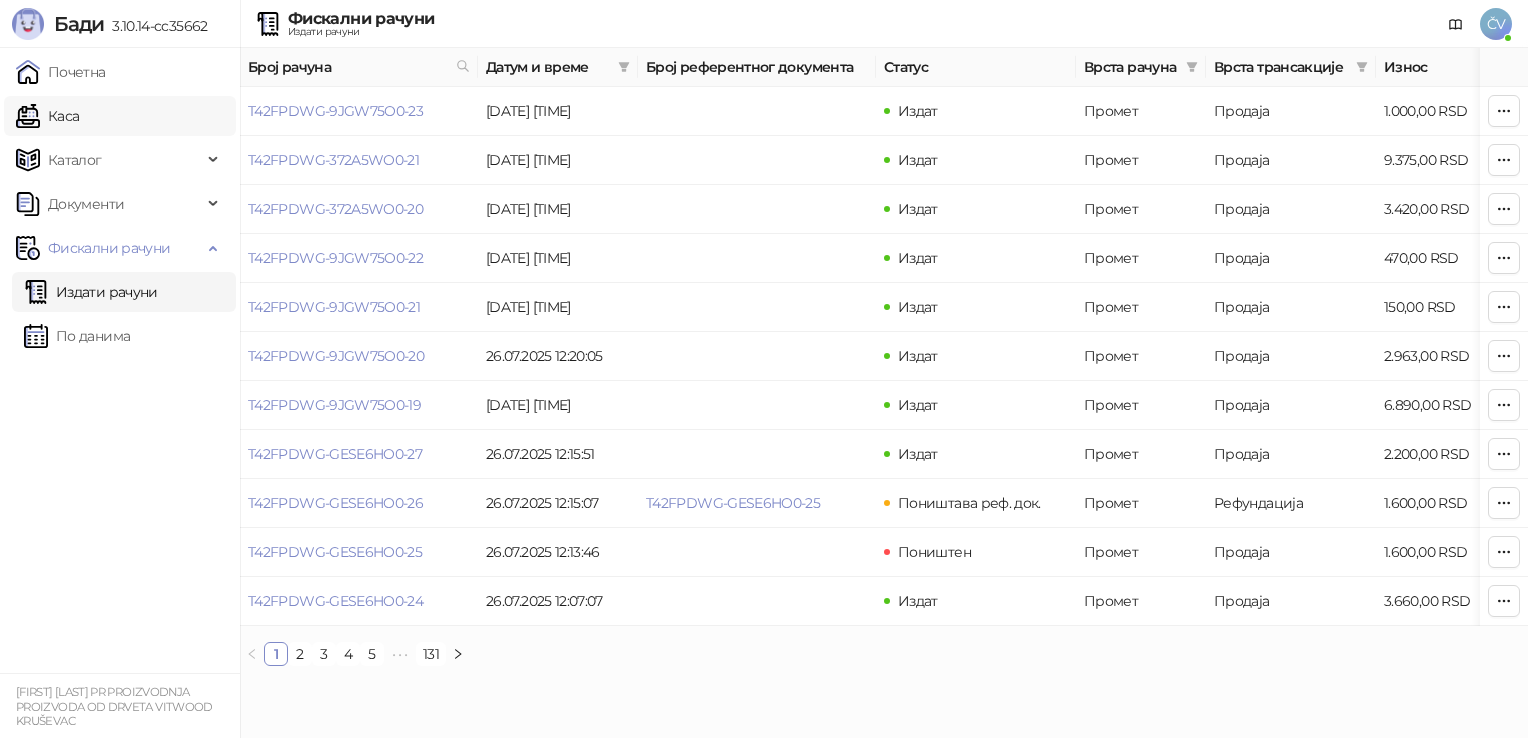 click on "Каса" at bounding box center (47, 116) 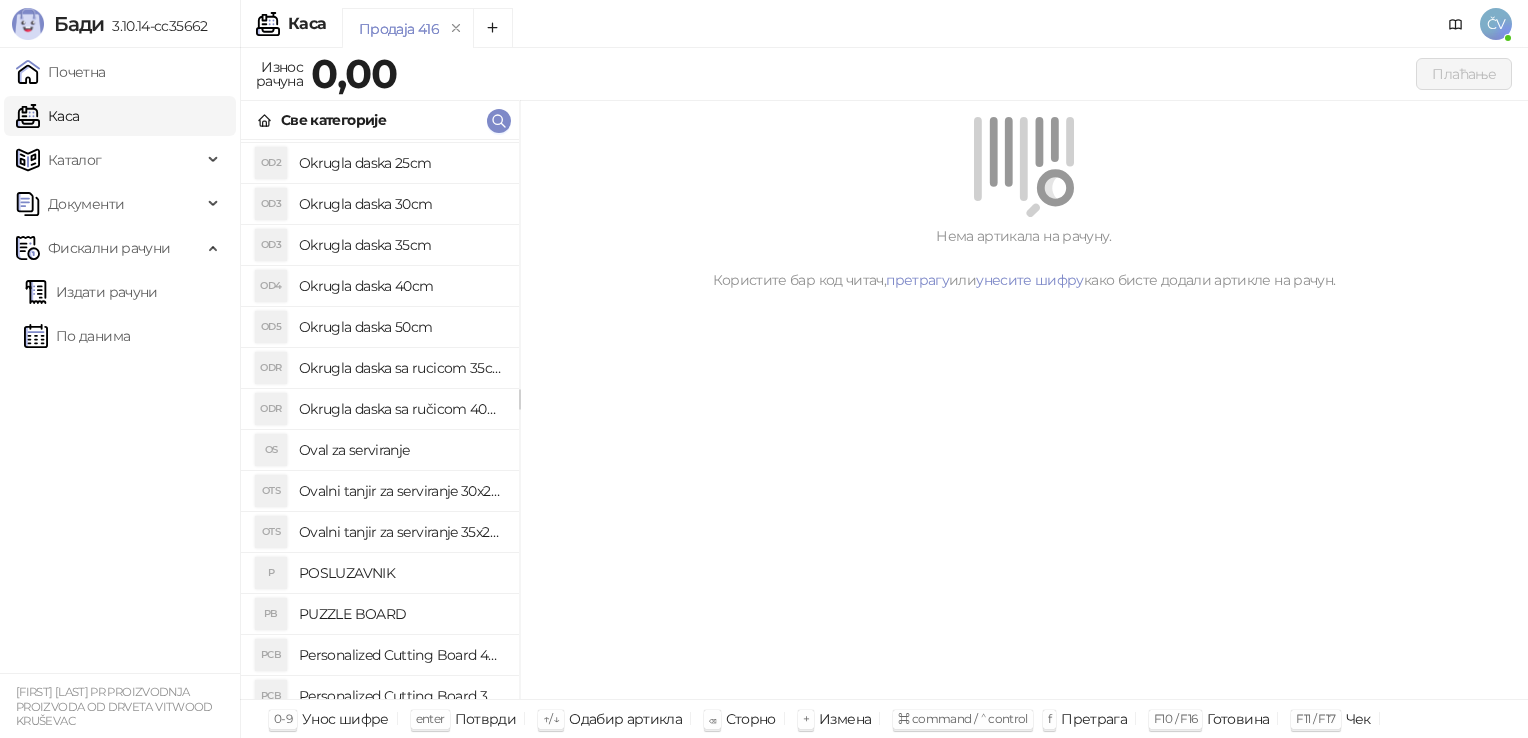 scroll, scrollTop: 1150, scrollLeft: 0, axis: vertical 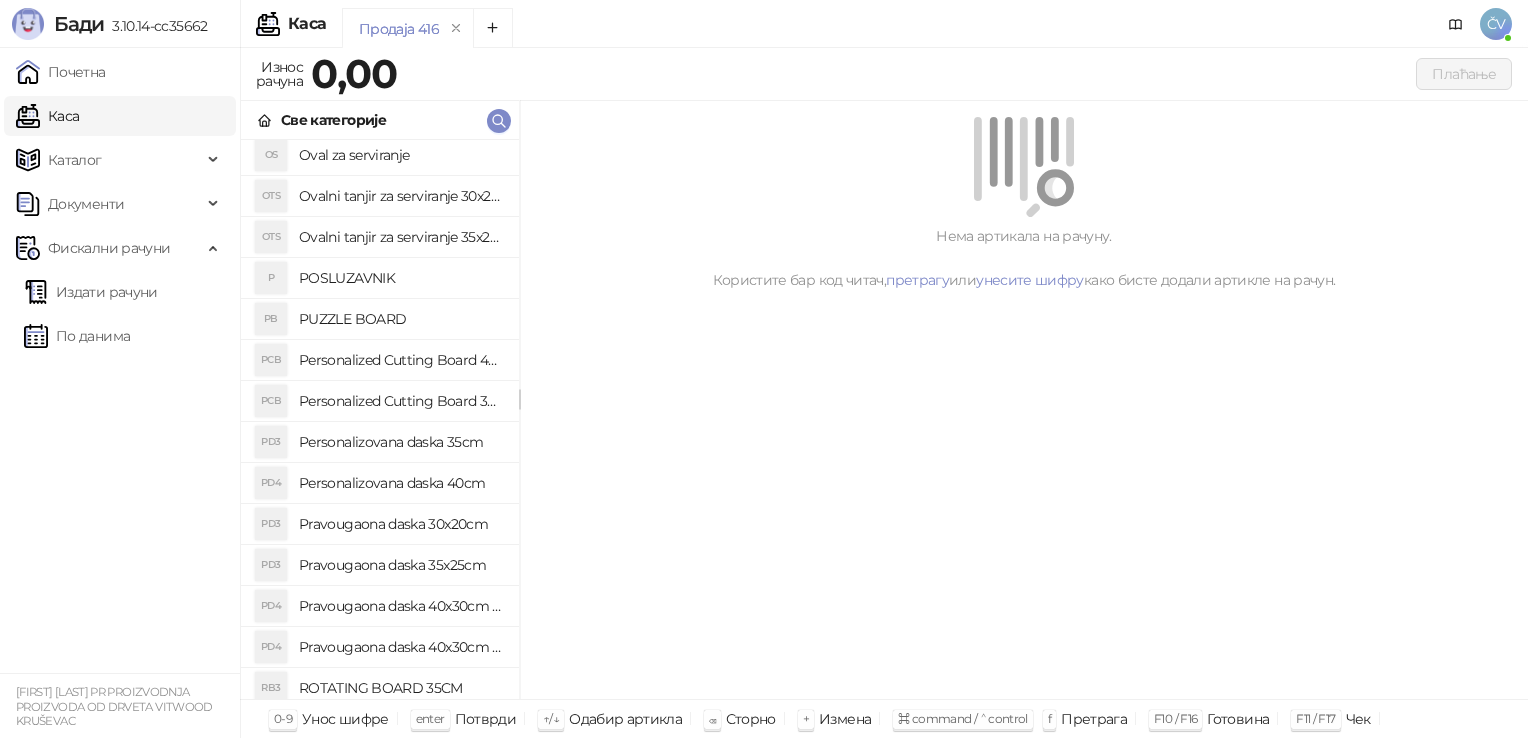 click on "Personalizovana daska 40cm" at bounding box center (401, 483) 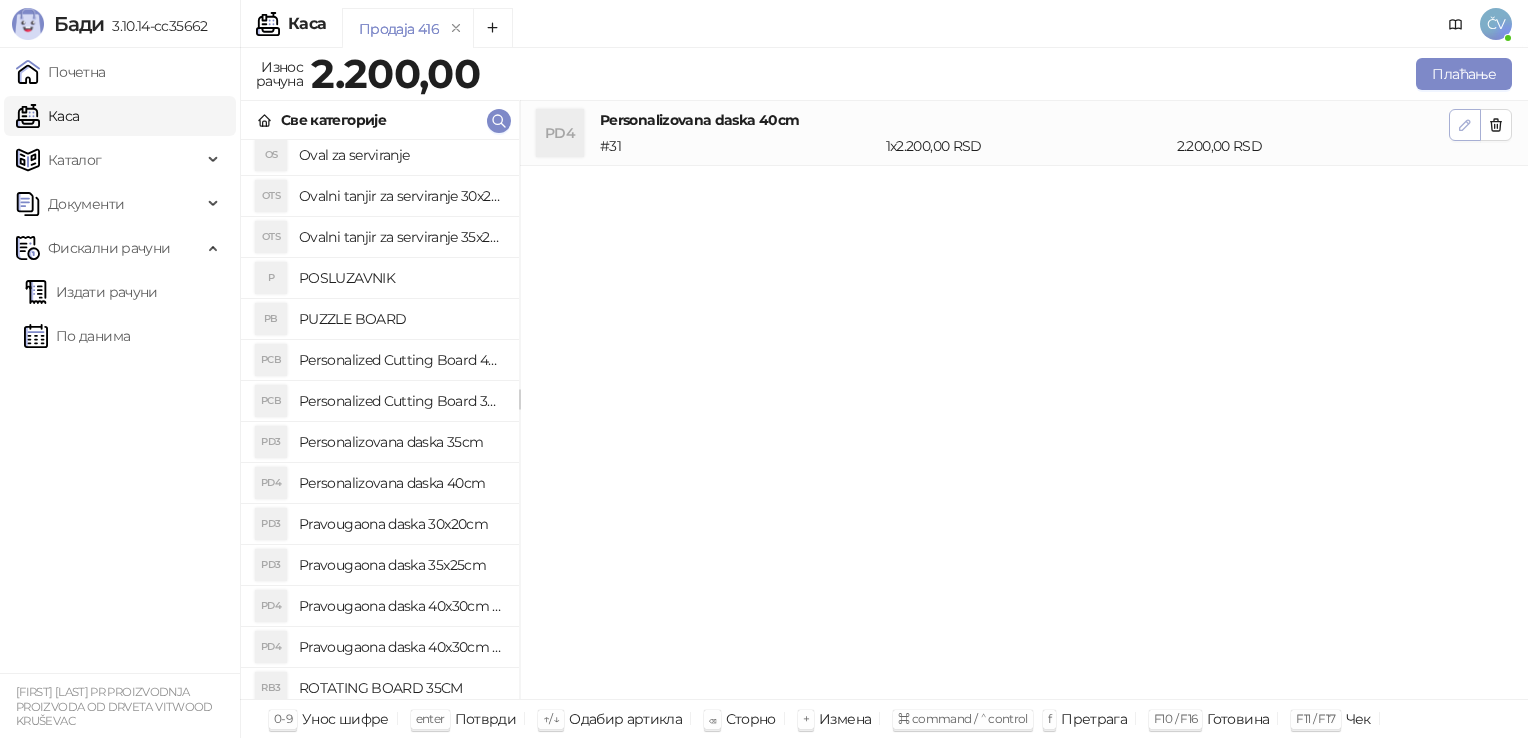 click at bounding box center (1465, 125) 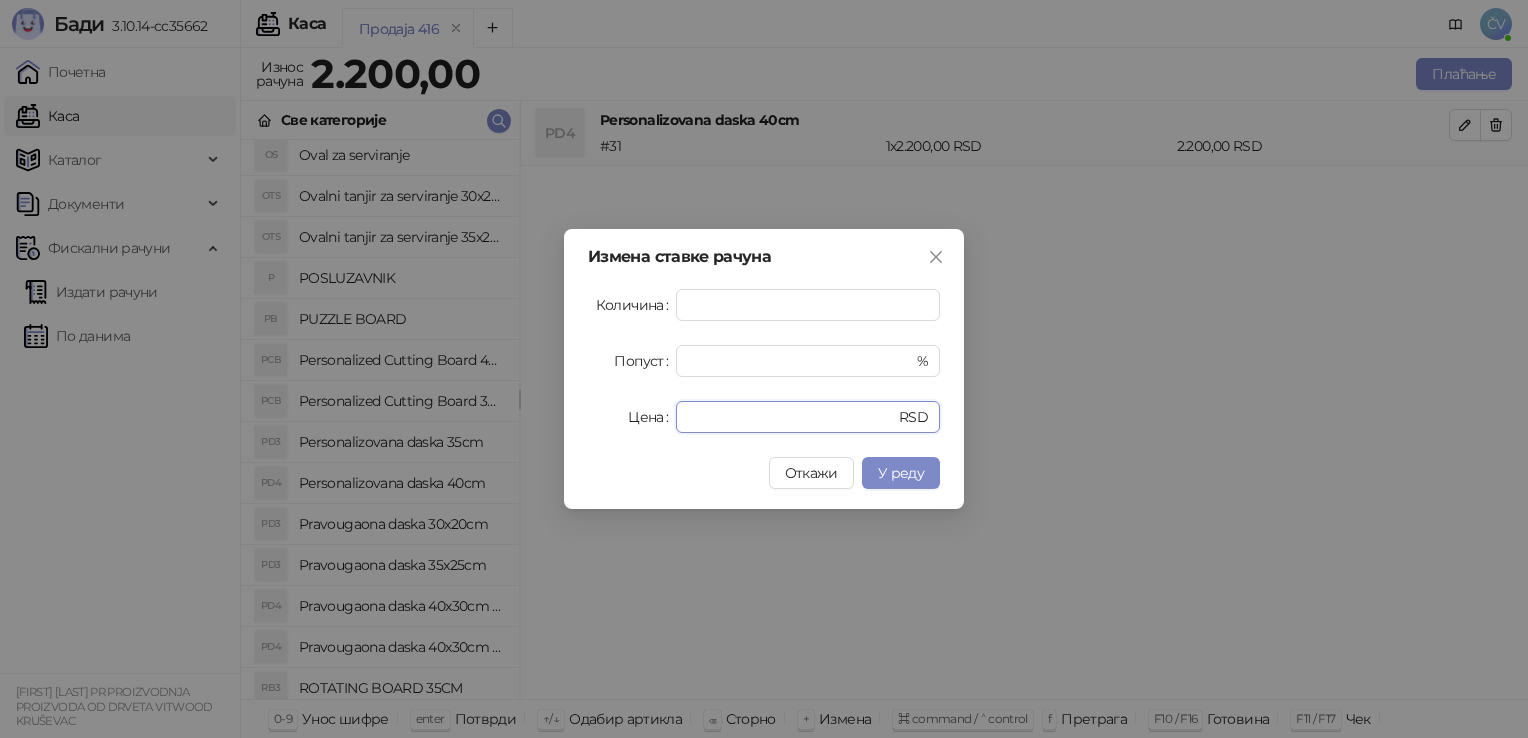 drag, startPoint x: 596, startPoint y: 414, endPoint x: 433, endPoint y: 409, distance: 163.07668 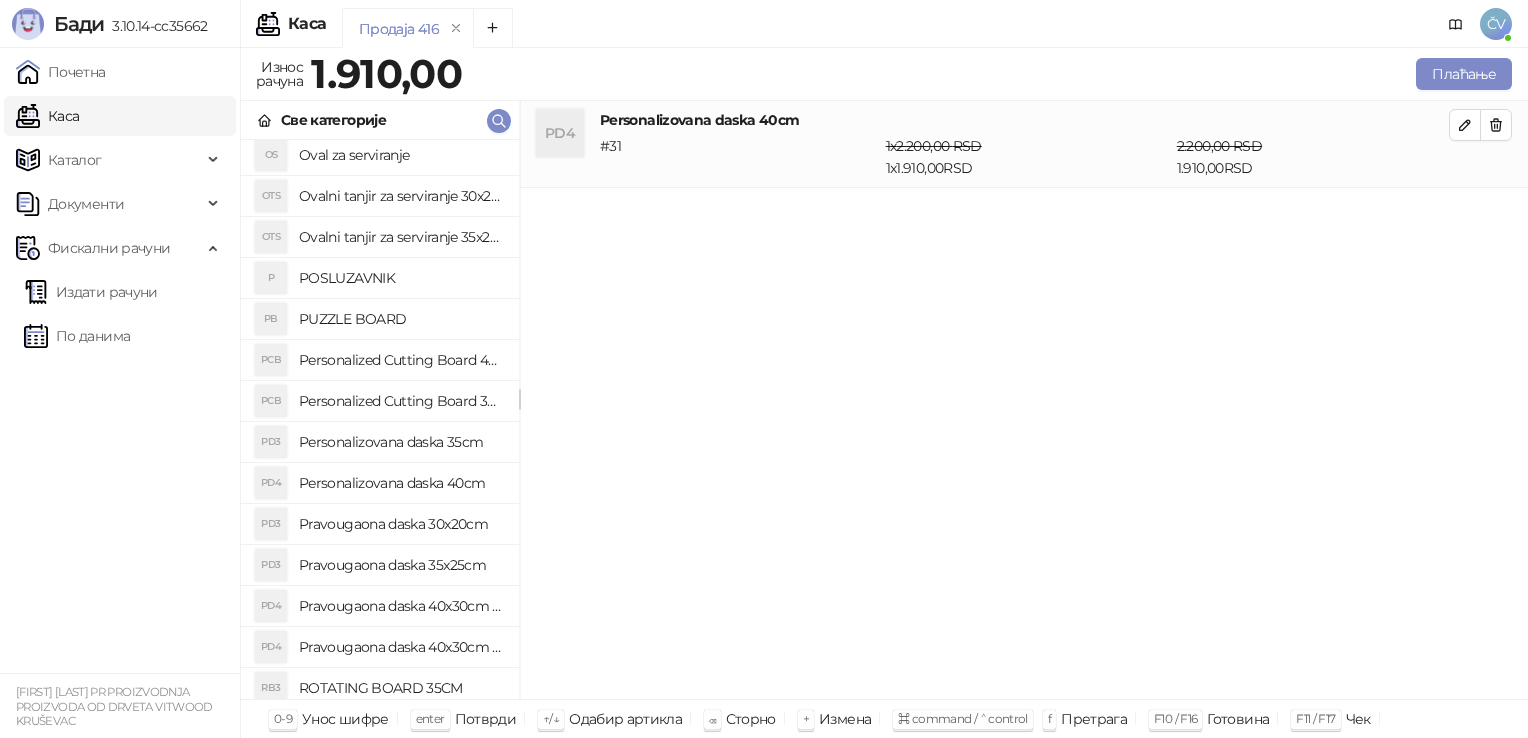scroll, scrollTop: 0, scrollLeft: 0, axis: both 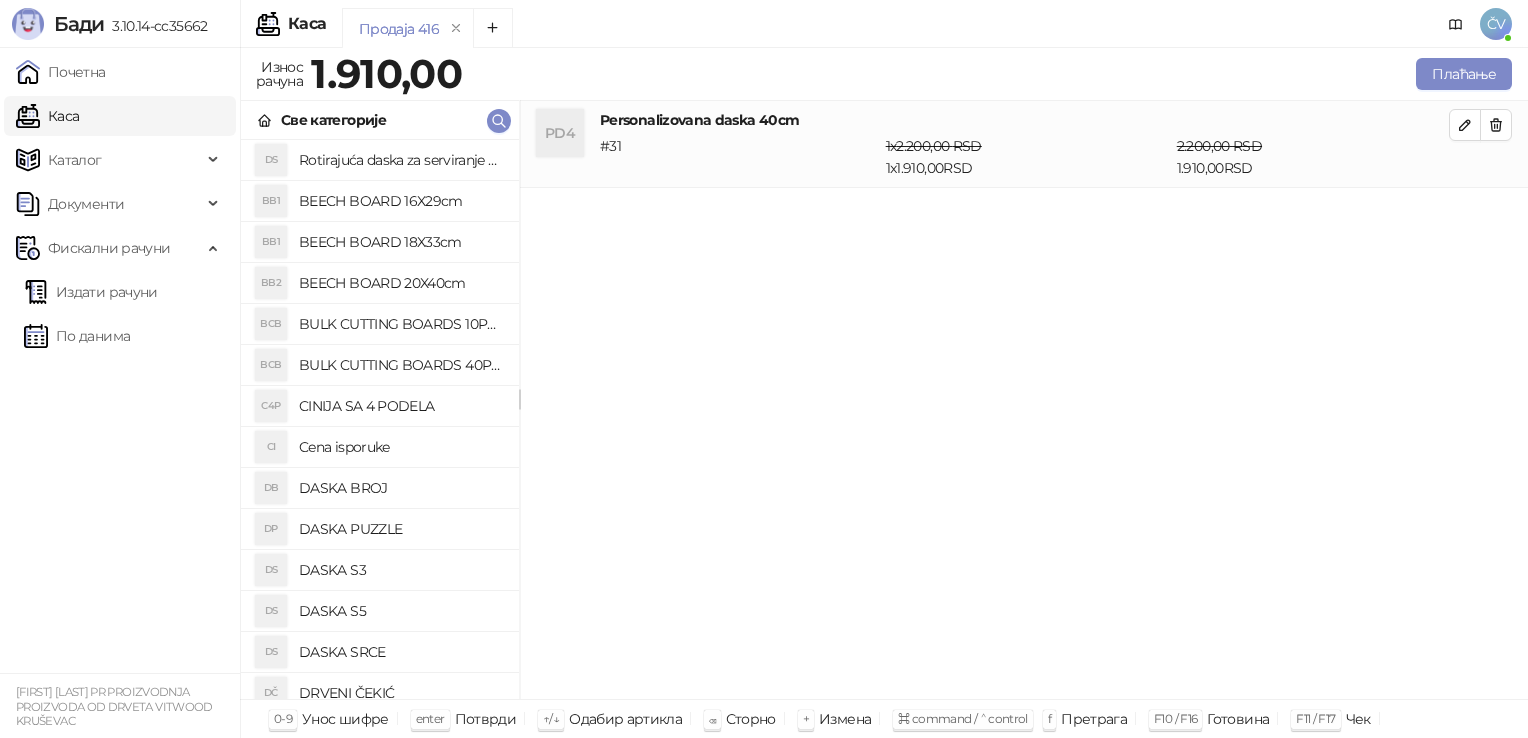 click on "Cena isporuke" at bounding box center [401, 447] 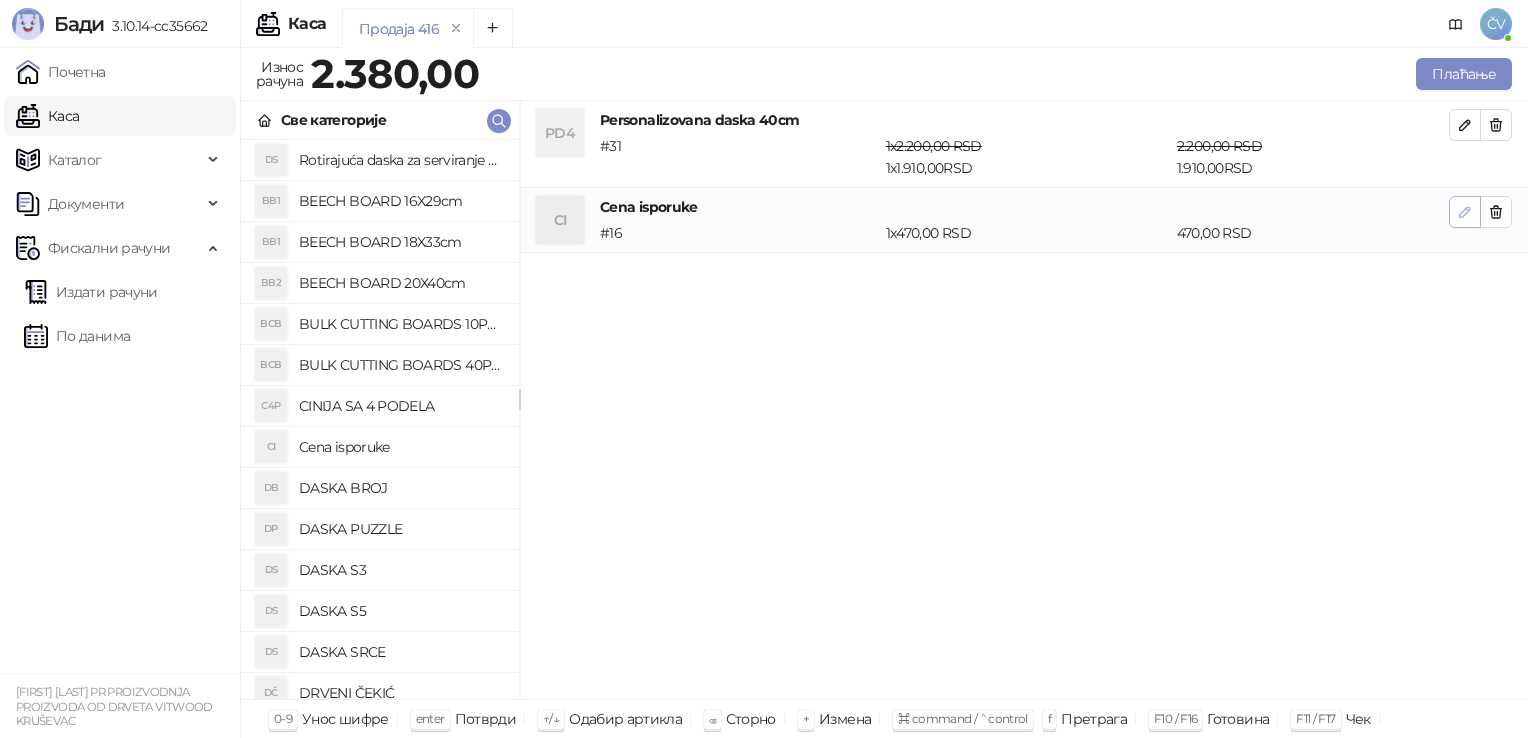 click 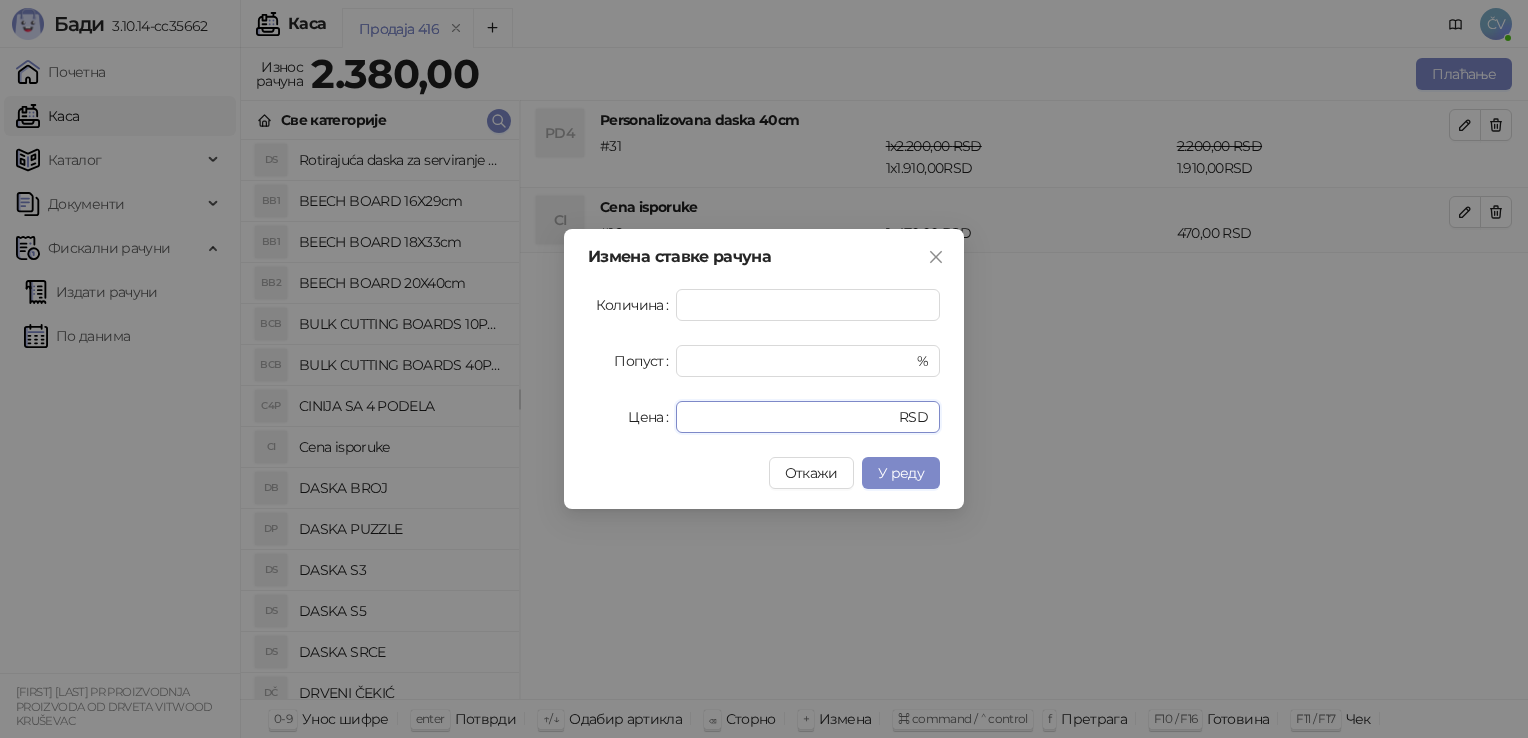 drag, startPoint x: 739, startPoint y: 413, endPoint x: 372, endPoint y: 472, distance: 371.71225 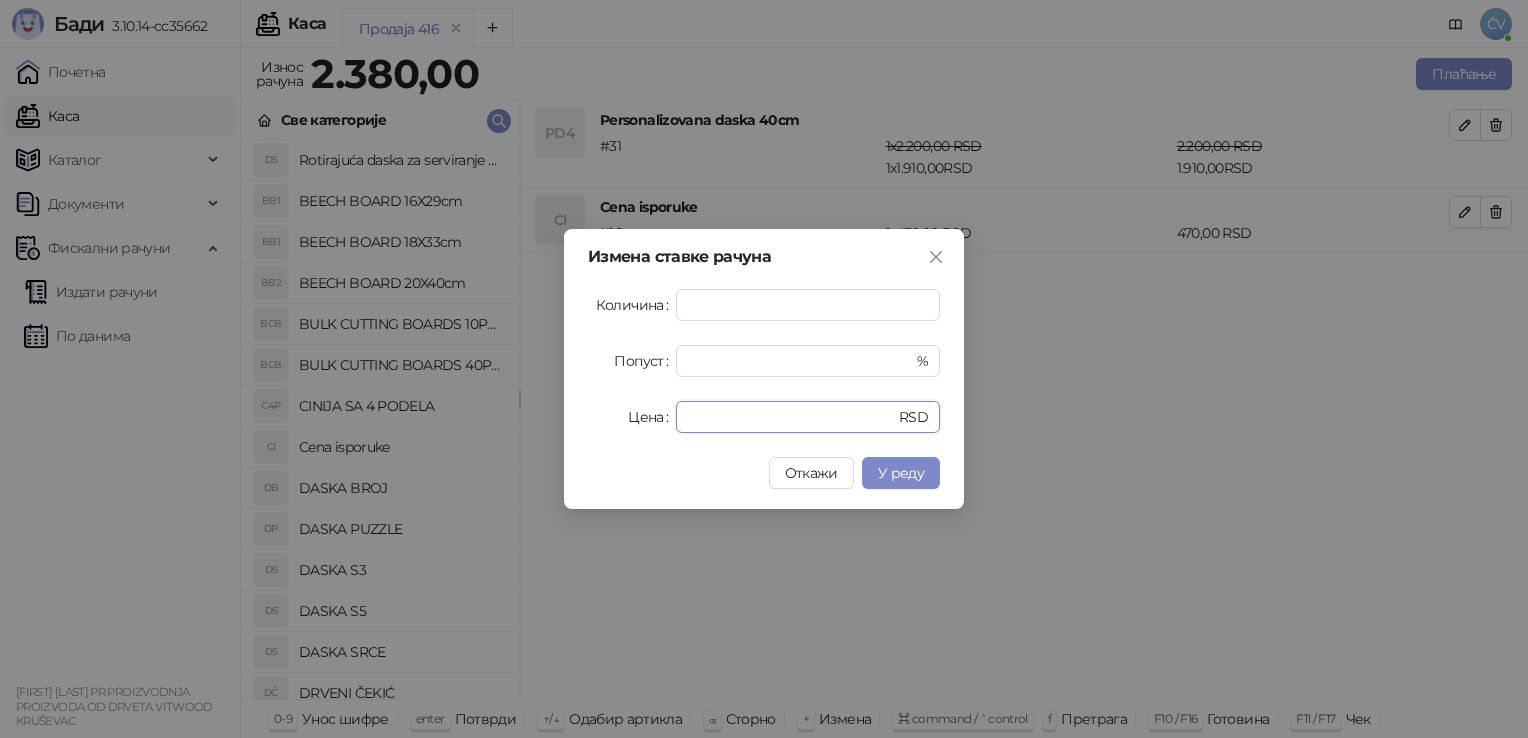 type on "***" 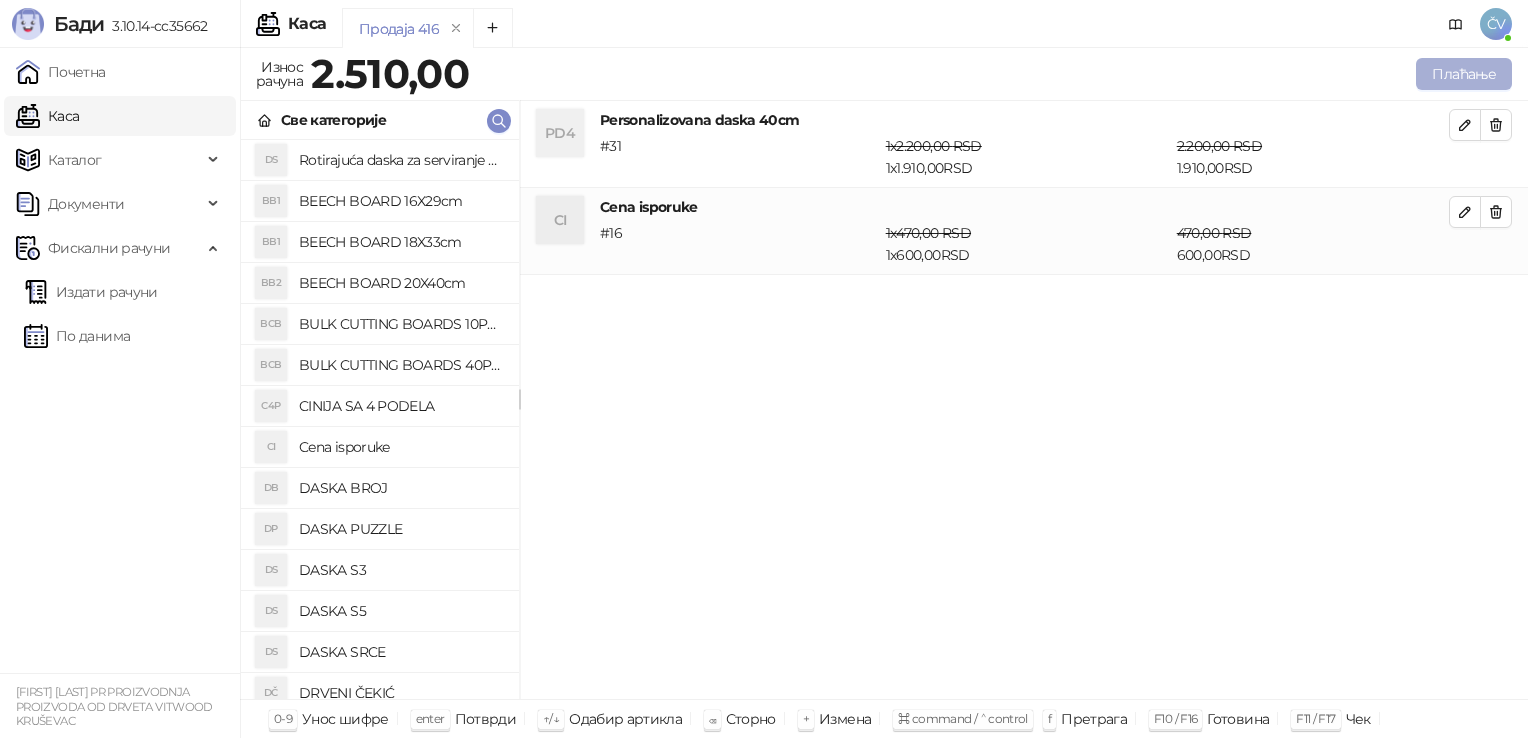 click on "Плаћање" at bounding box center [1464, 74] 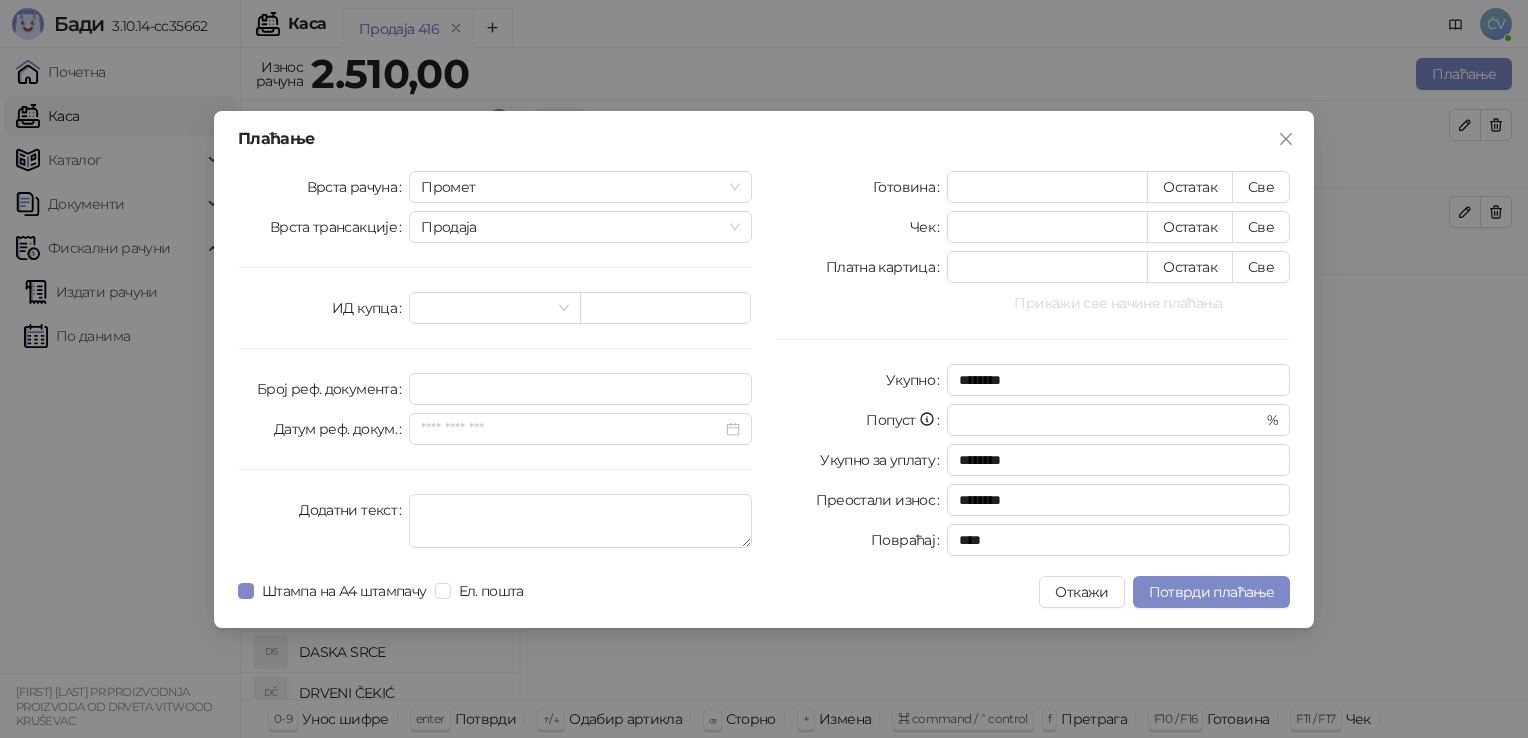 click on "Прикажи све начине плаћања" at bounding box center [1118, 303] 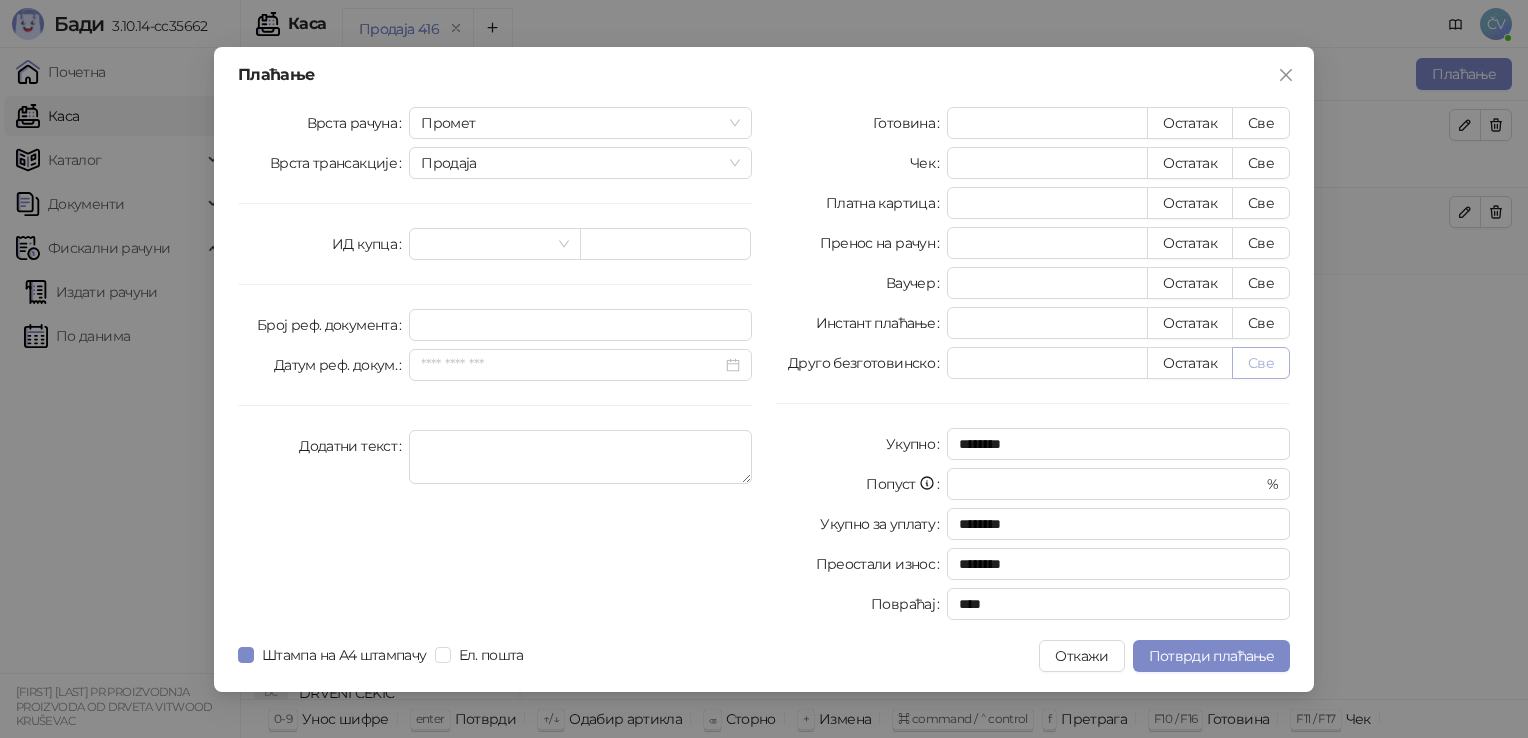click on "Све" at bounding box center (1261, 363) 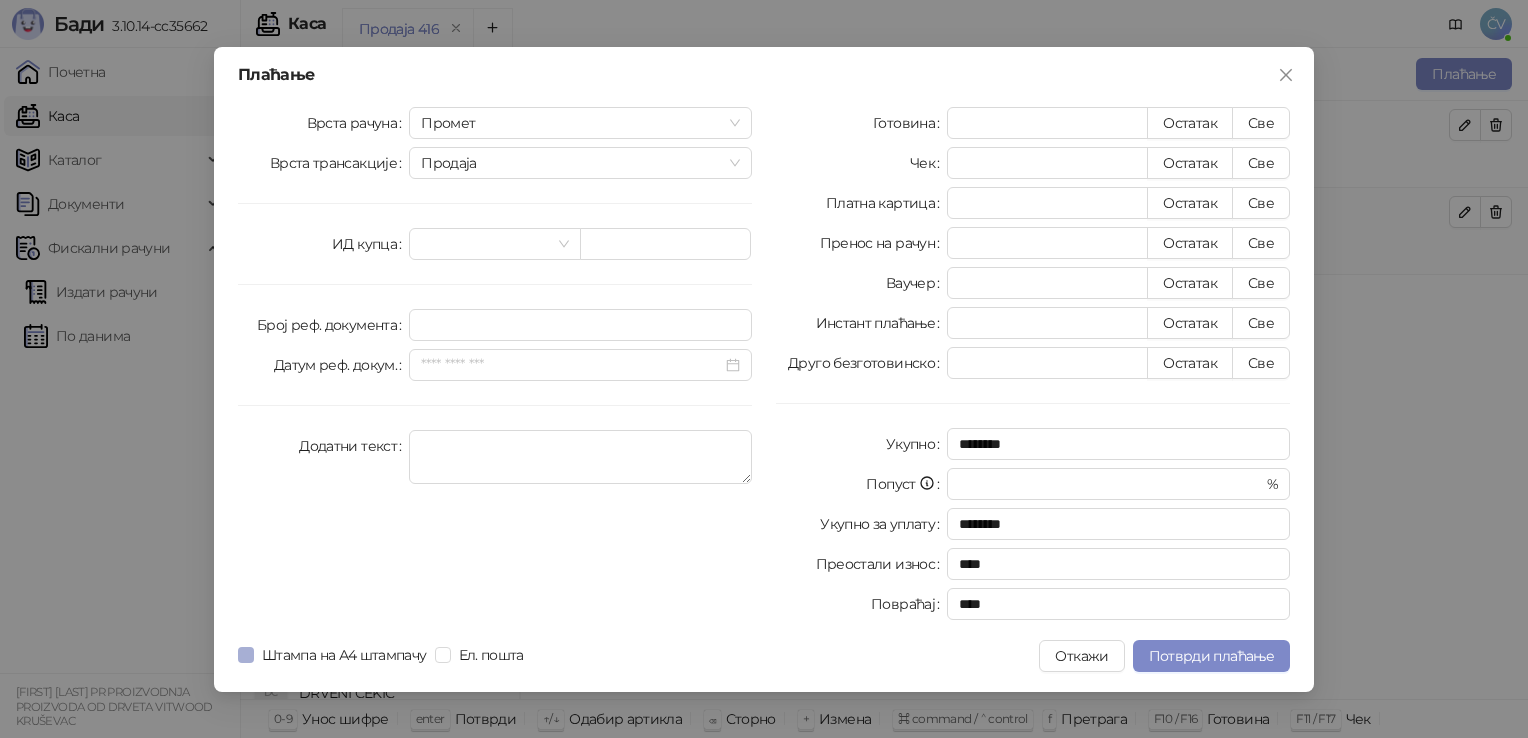 click on "Штампа на А4 штампачу" at bounding box center [344, 655] 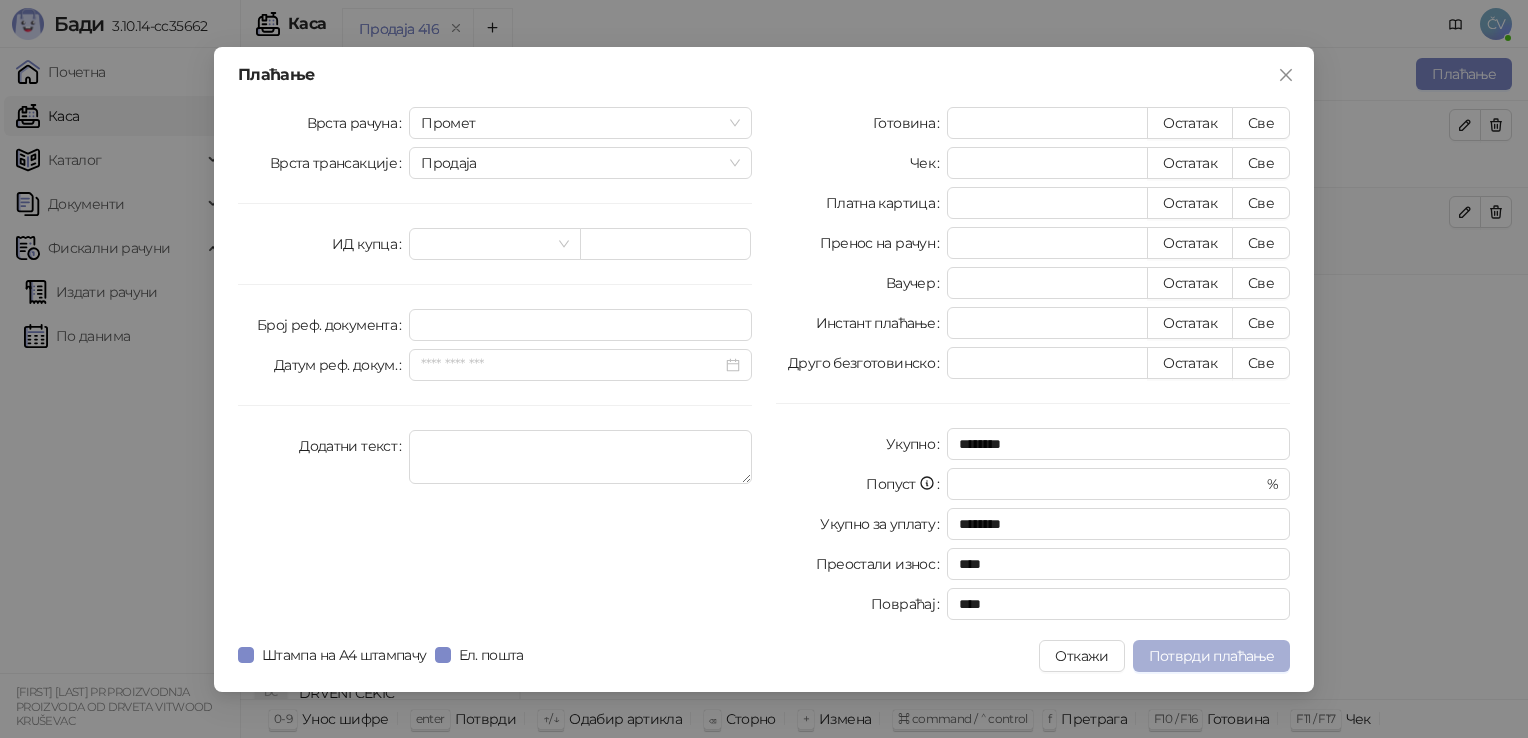 click on "Потврди плаћање" at bounding box center [1211, 656] 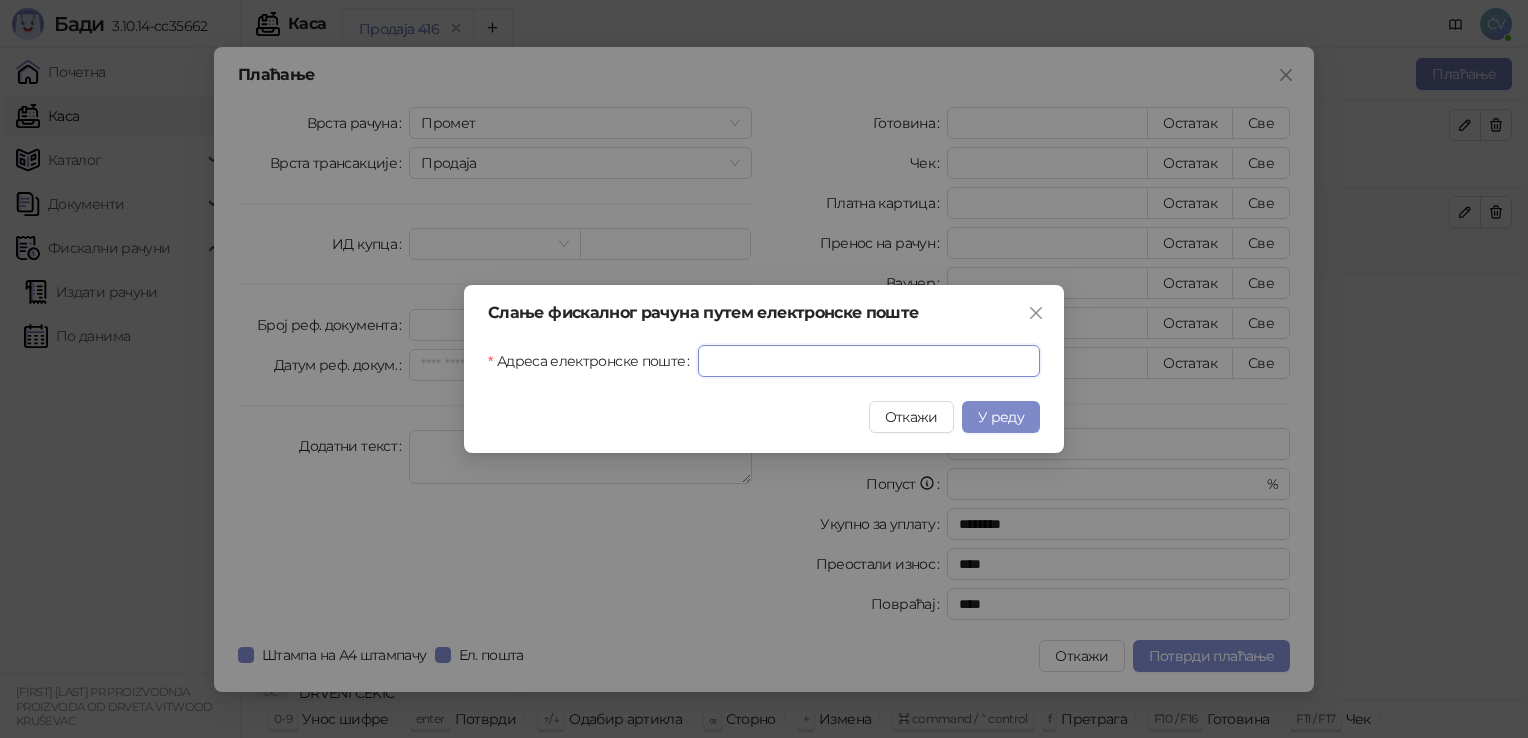 click on "Адреса електронске поште" at bounding box center (869, 361) 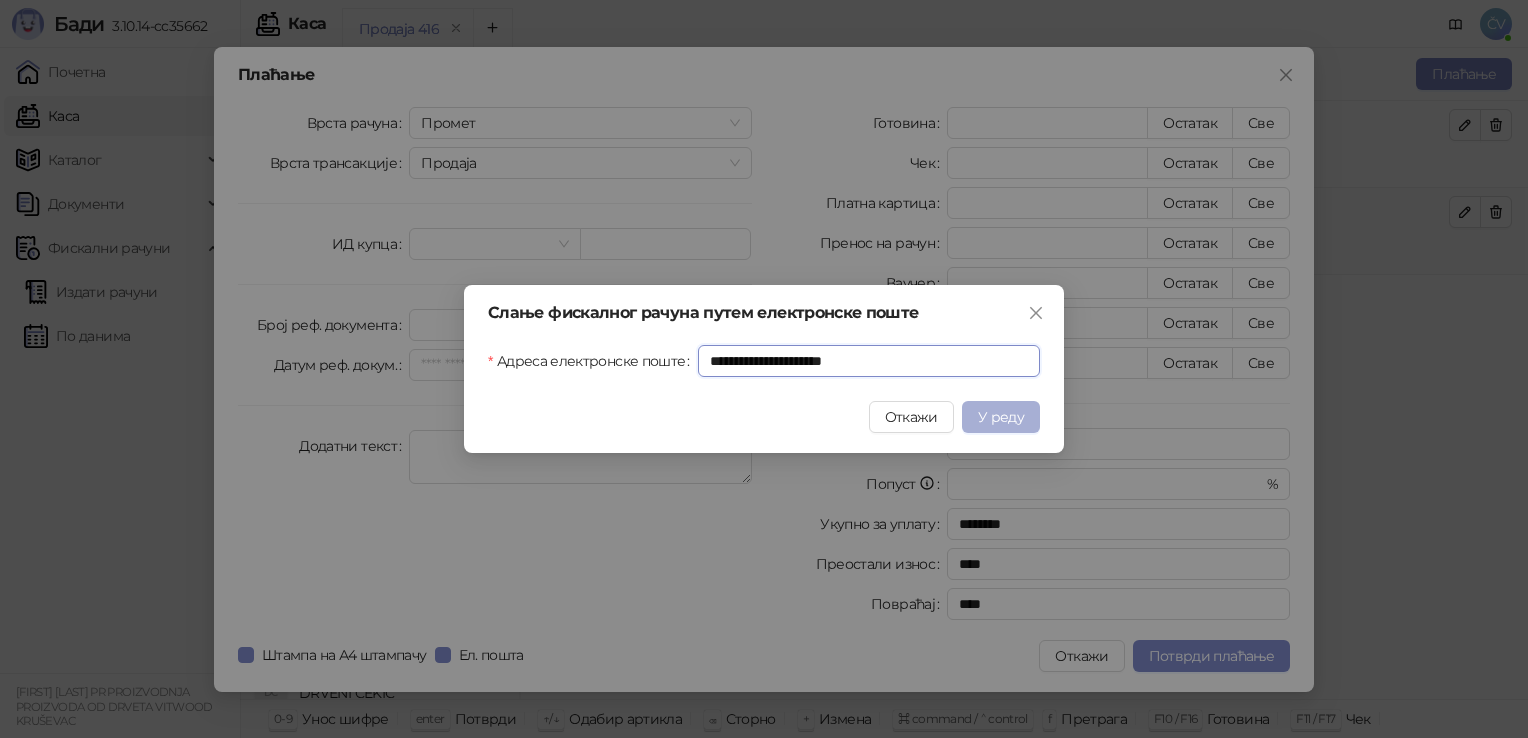 type on "**********" 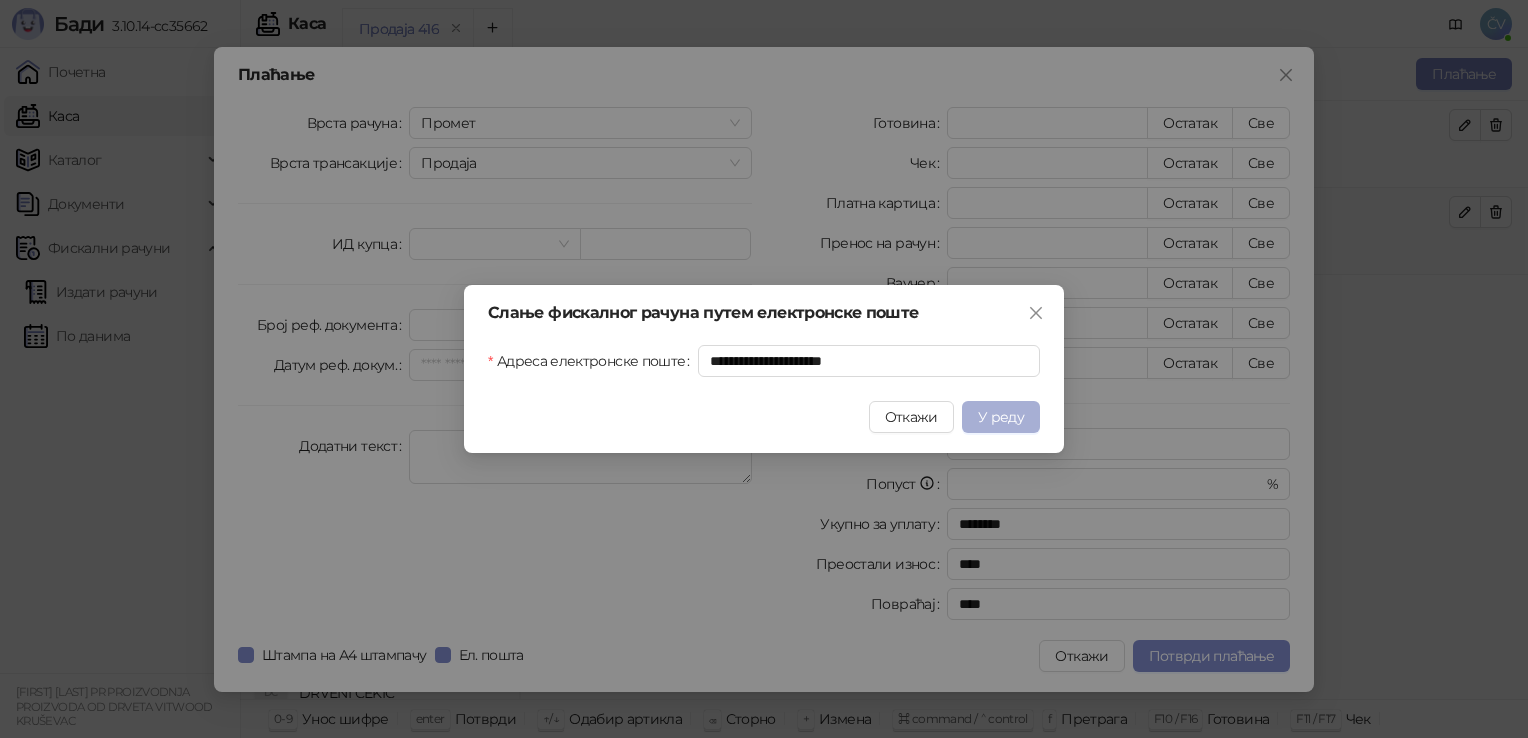 click on "У реду" at bounding box center (1001, 417) 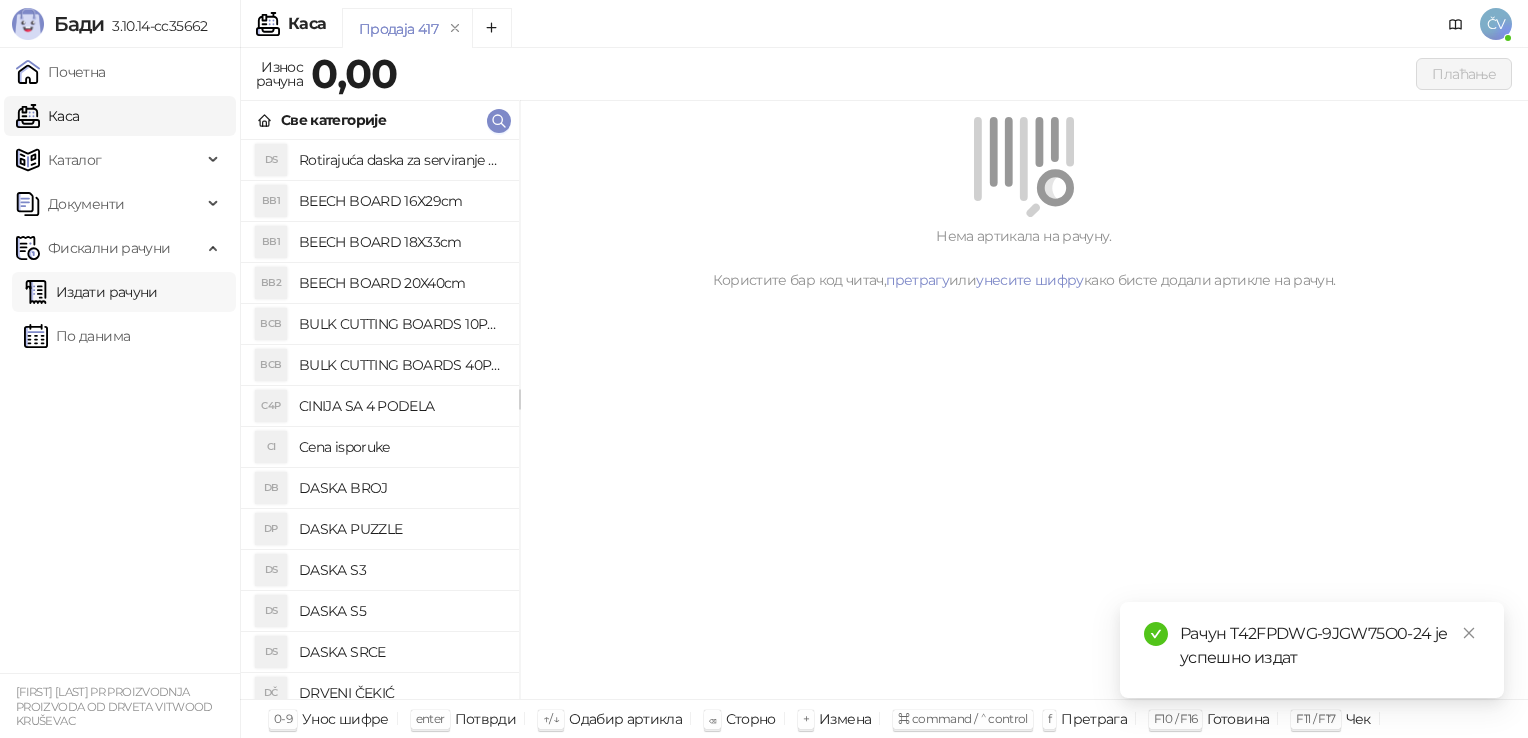 click on "Издати рачуни" at bounding box center [91, 292] 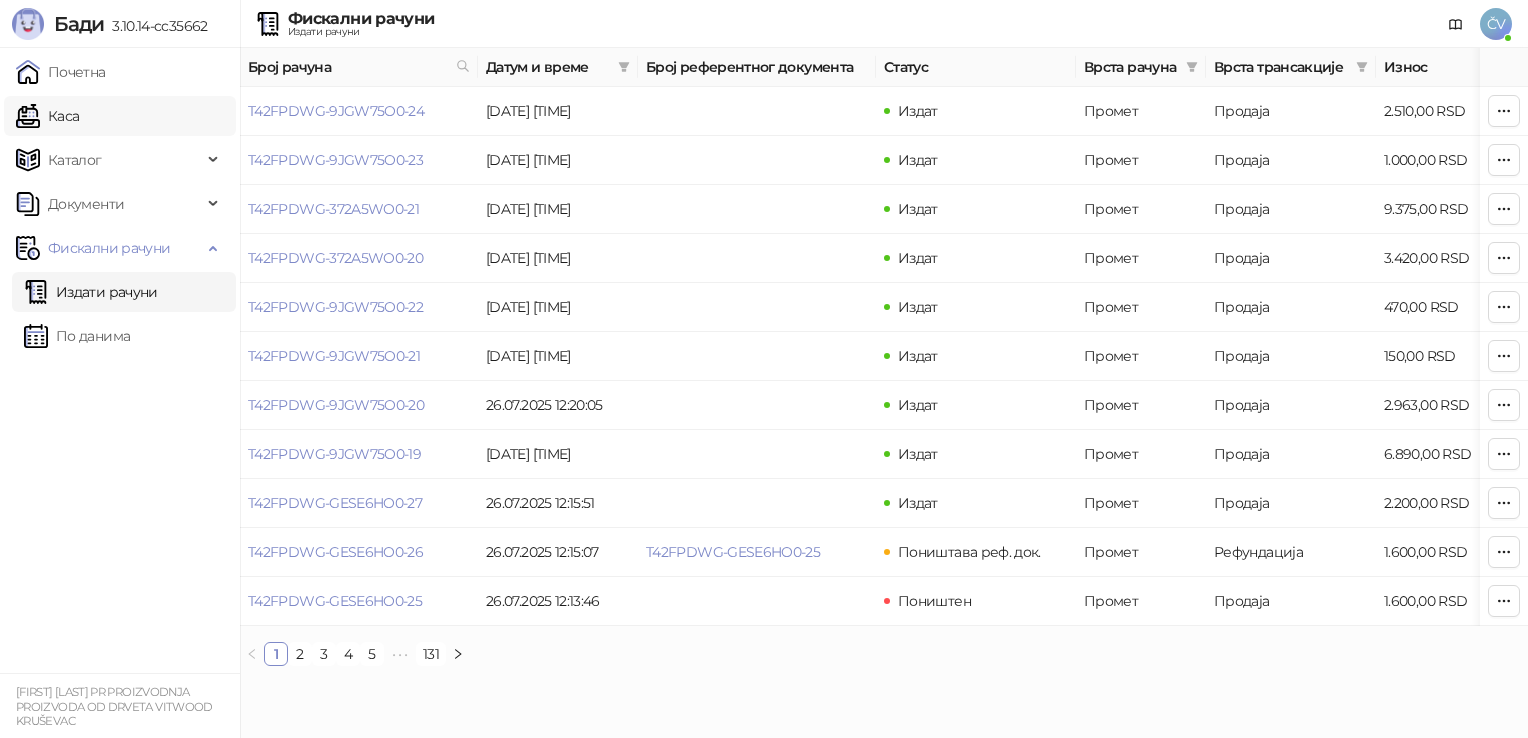 click on "Каса" at bounding box center (47, 116) 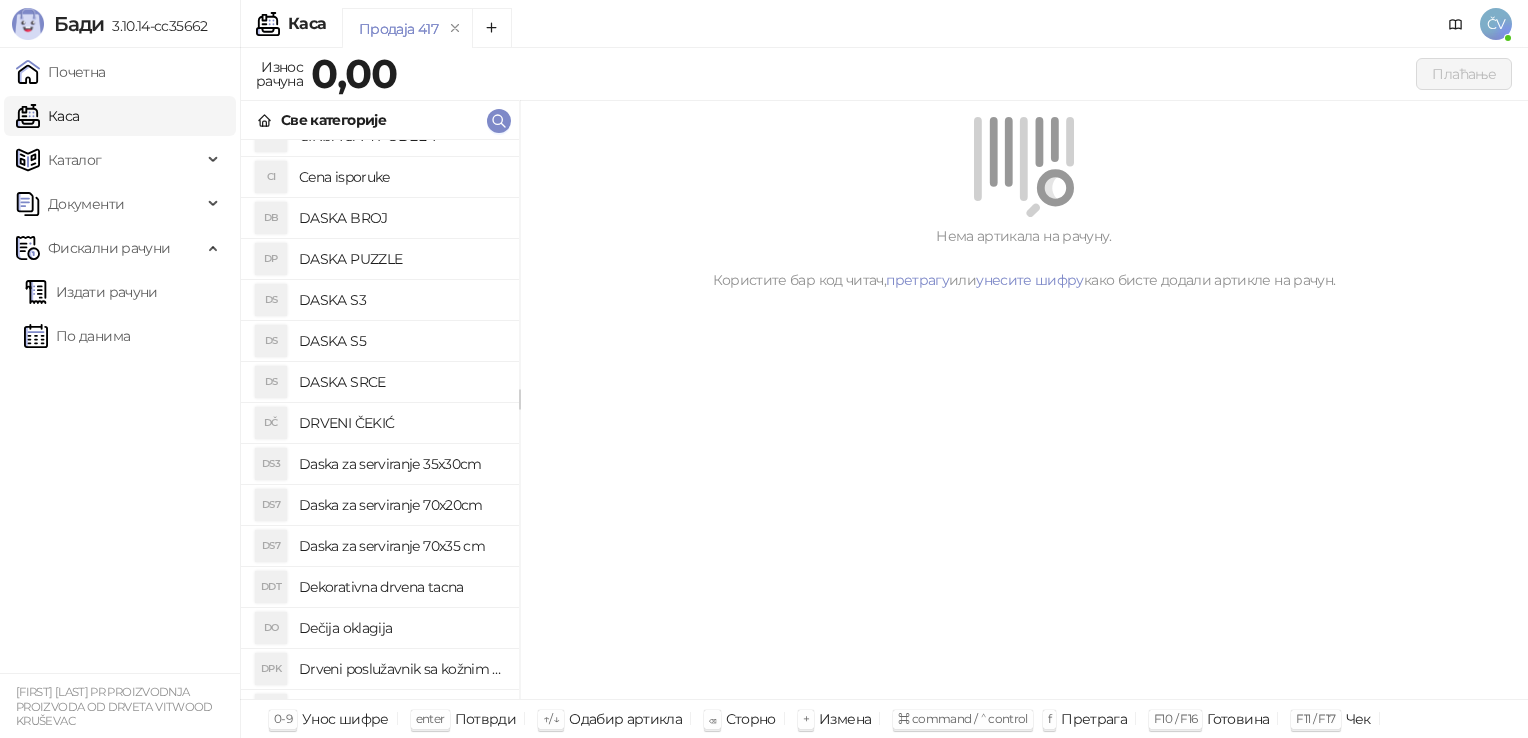 scroll, scrollTop: 320, scrollLeft: 0, axis: vertical 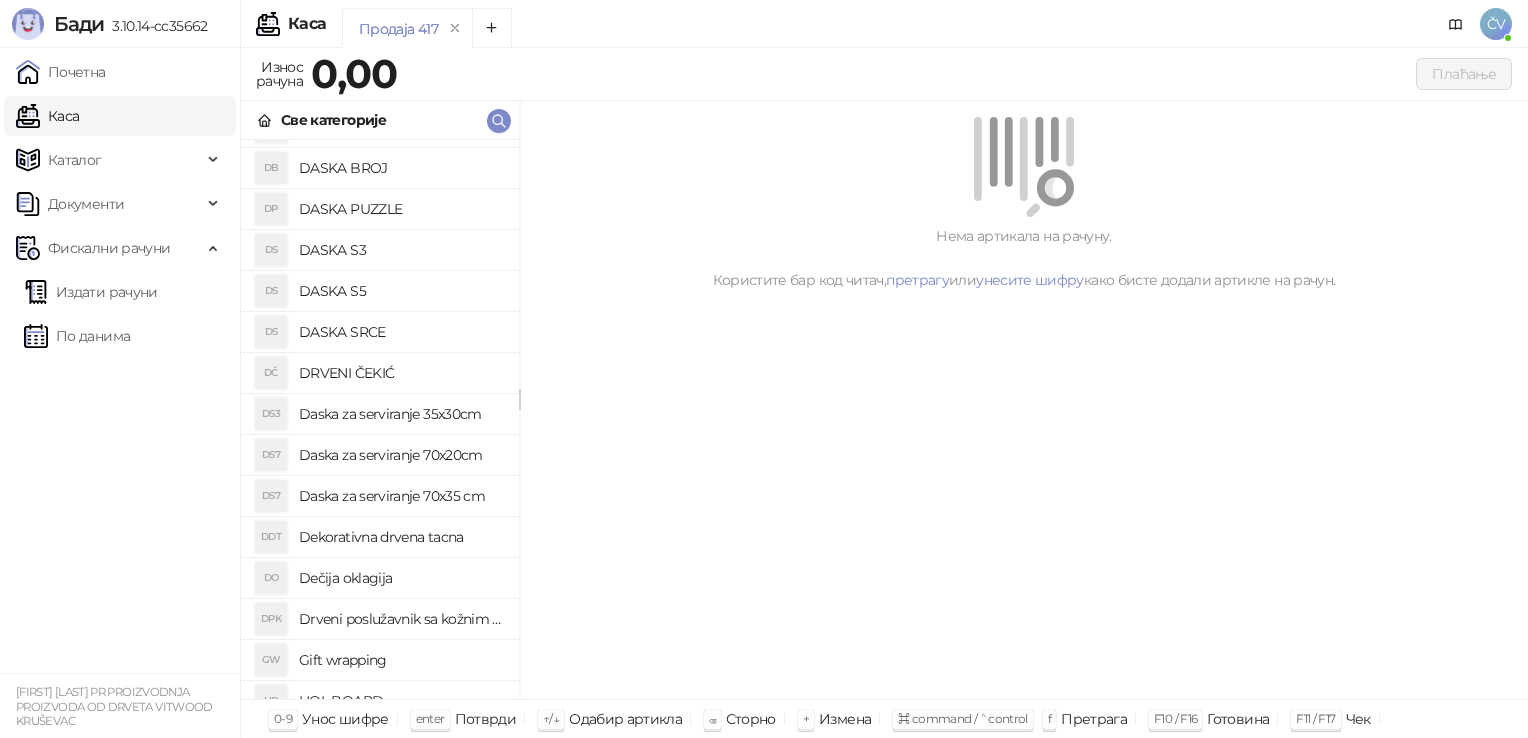 click on "DASKA SRCE" at bounding box center [401, 332] 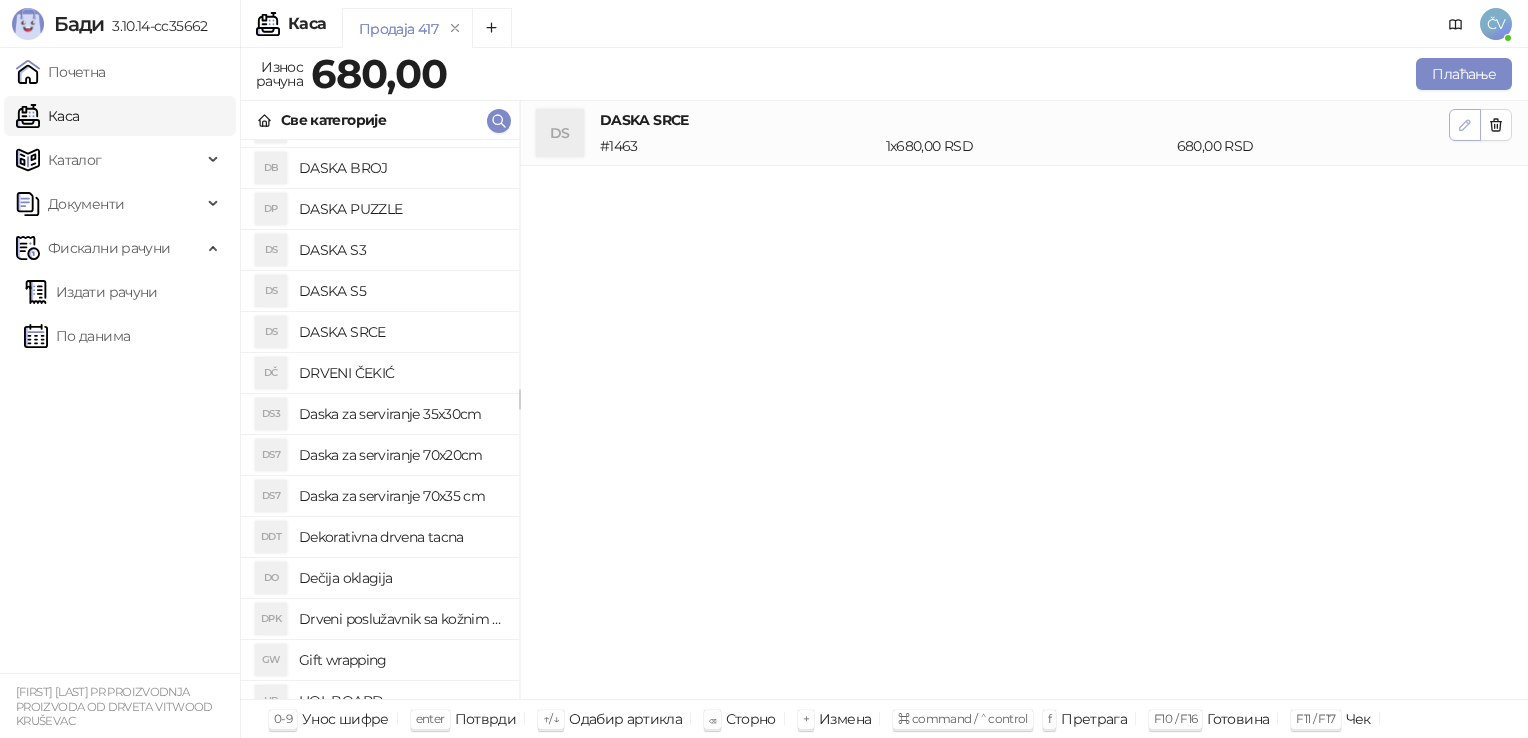 click at bounding box center (1465, 125) 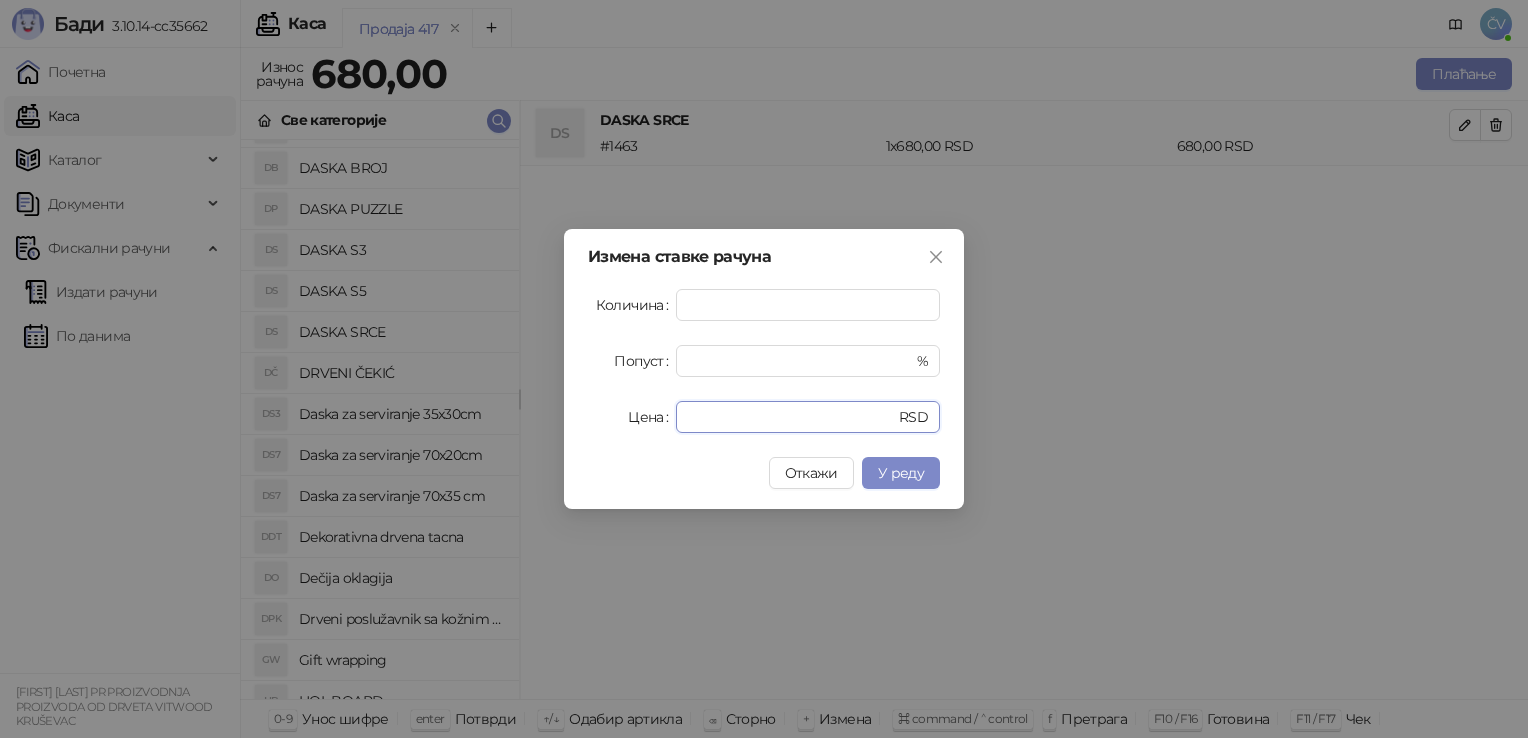 drag, startPoint x: 758, startPoint y: 414, endPoint x: 400, endPoint y: 430, distance: 358.35736 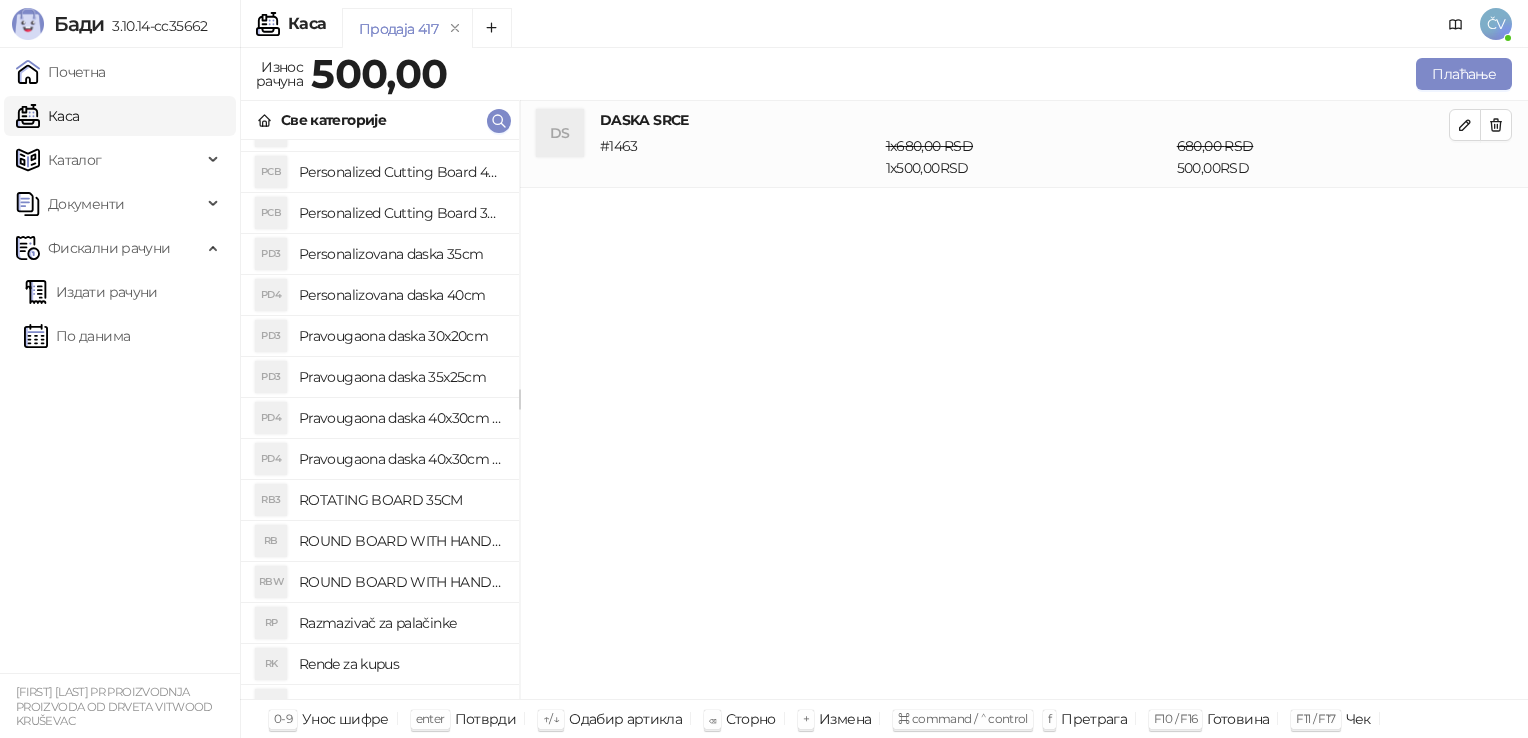 scroll, scrollTop: 1643, scrollLeft: 0, axis: vertical 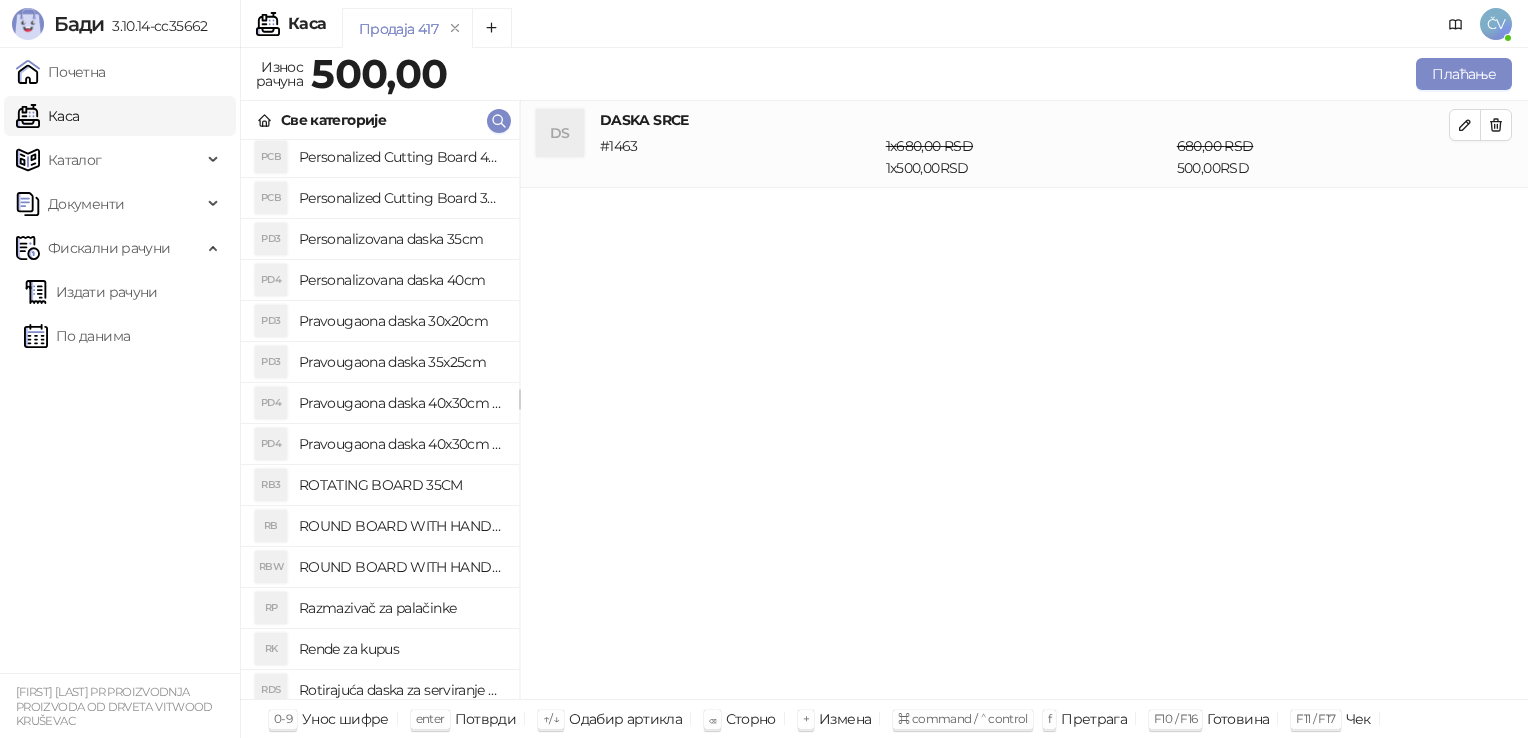 click on "Personalizovana daska 35cm" at bounding box center [401, 239] 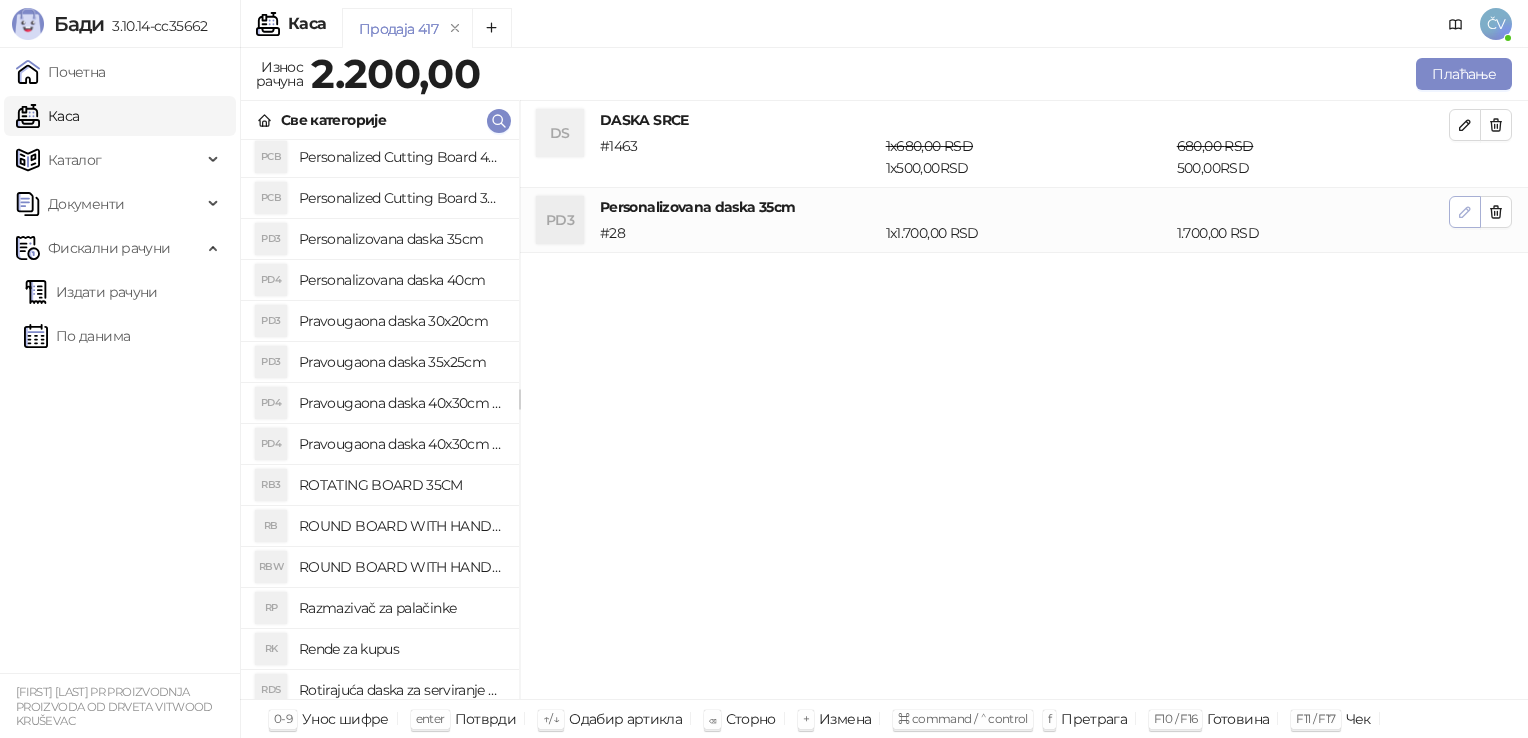 click at bounding box center (1465, 211) 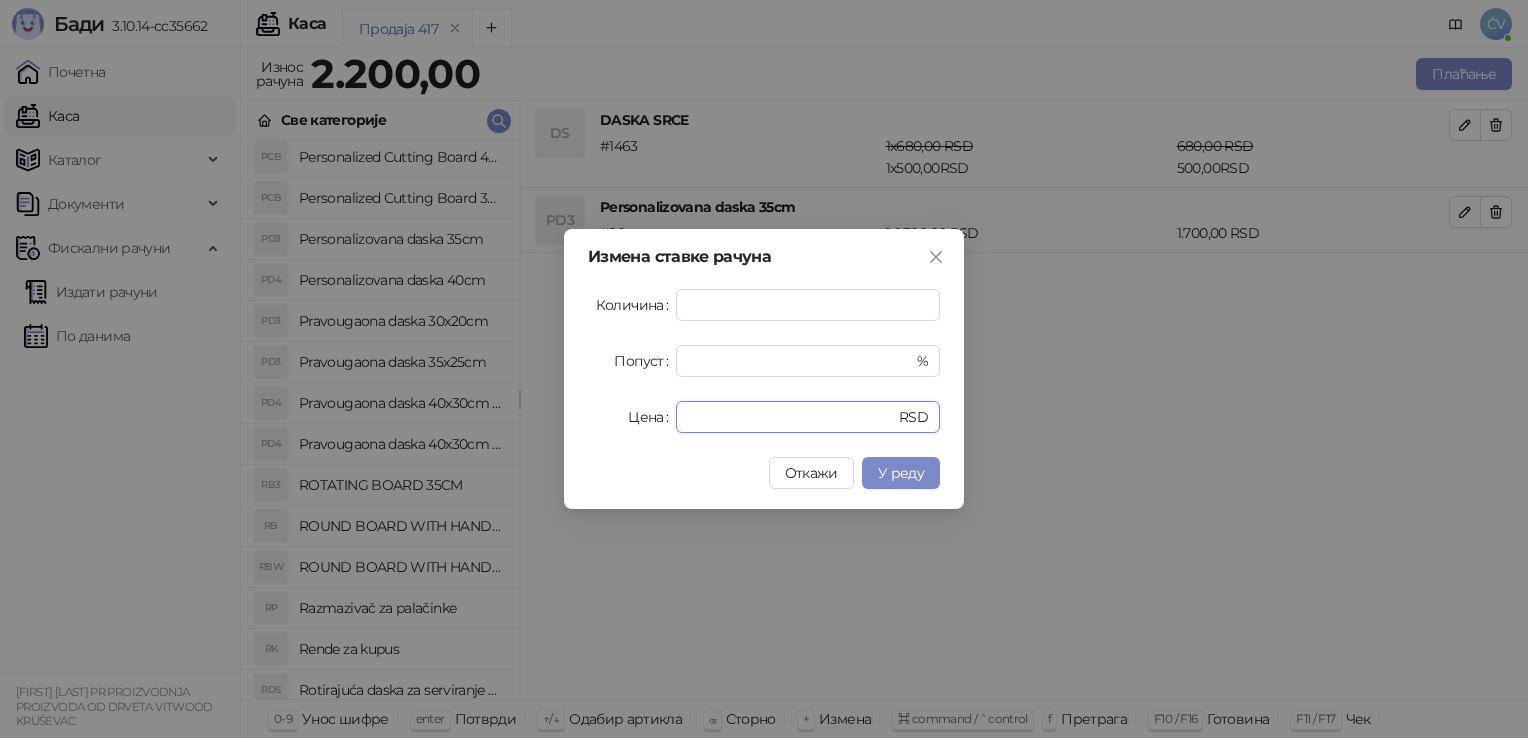 drag, startPoint x: 637, startPoint y: 422, endPoint x: 408, endPoint y: 440, distance: 229.70633 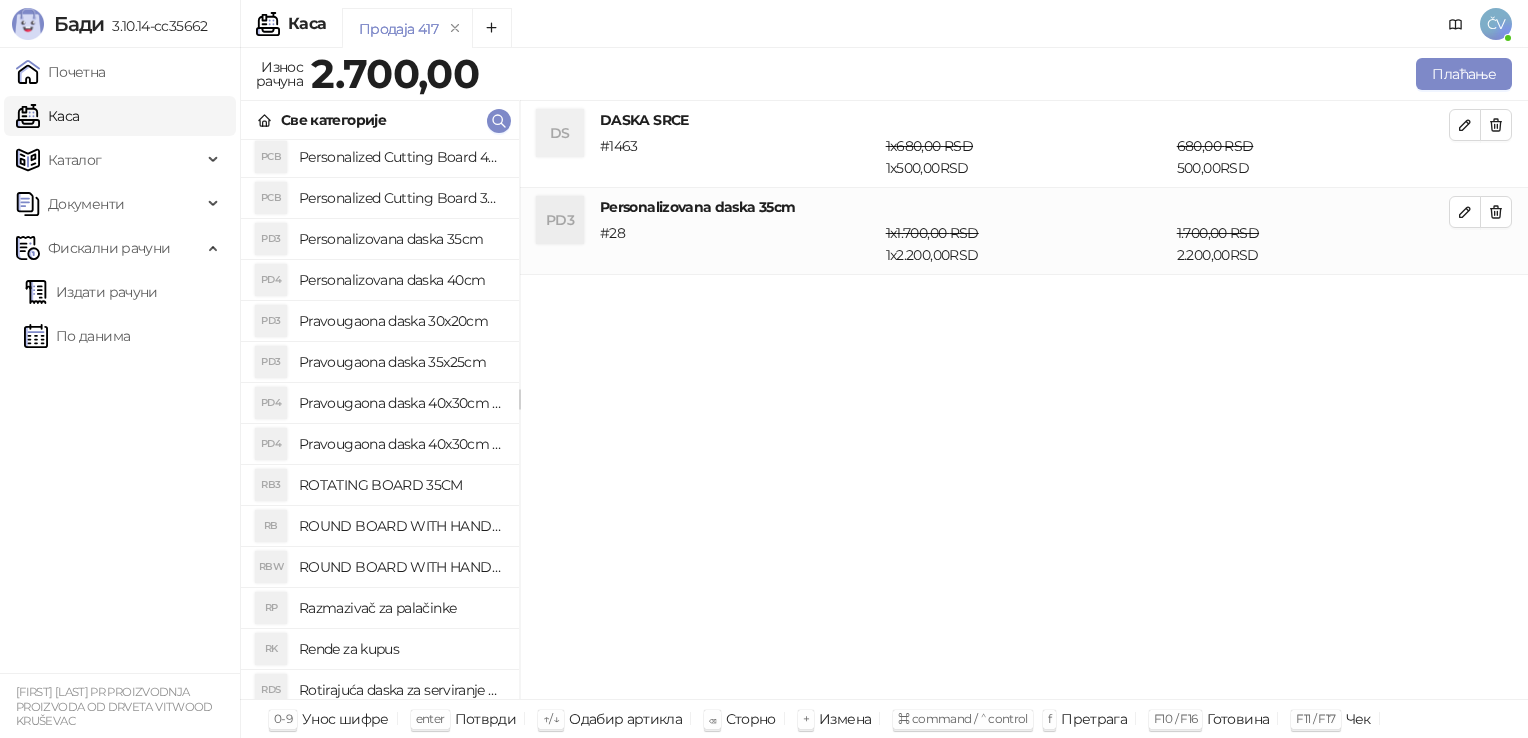 scroll, scrollTop: 0, scrollLeft: 0, axis: both 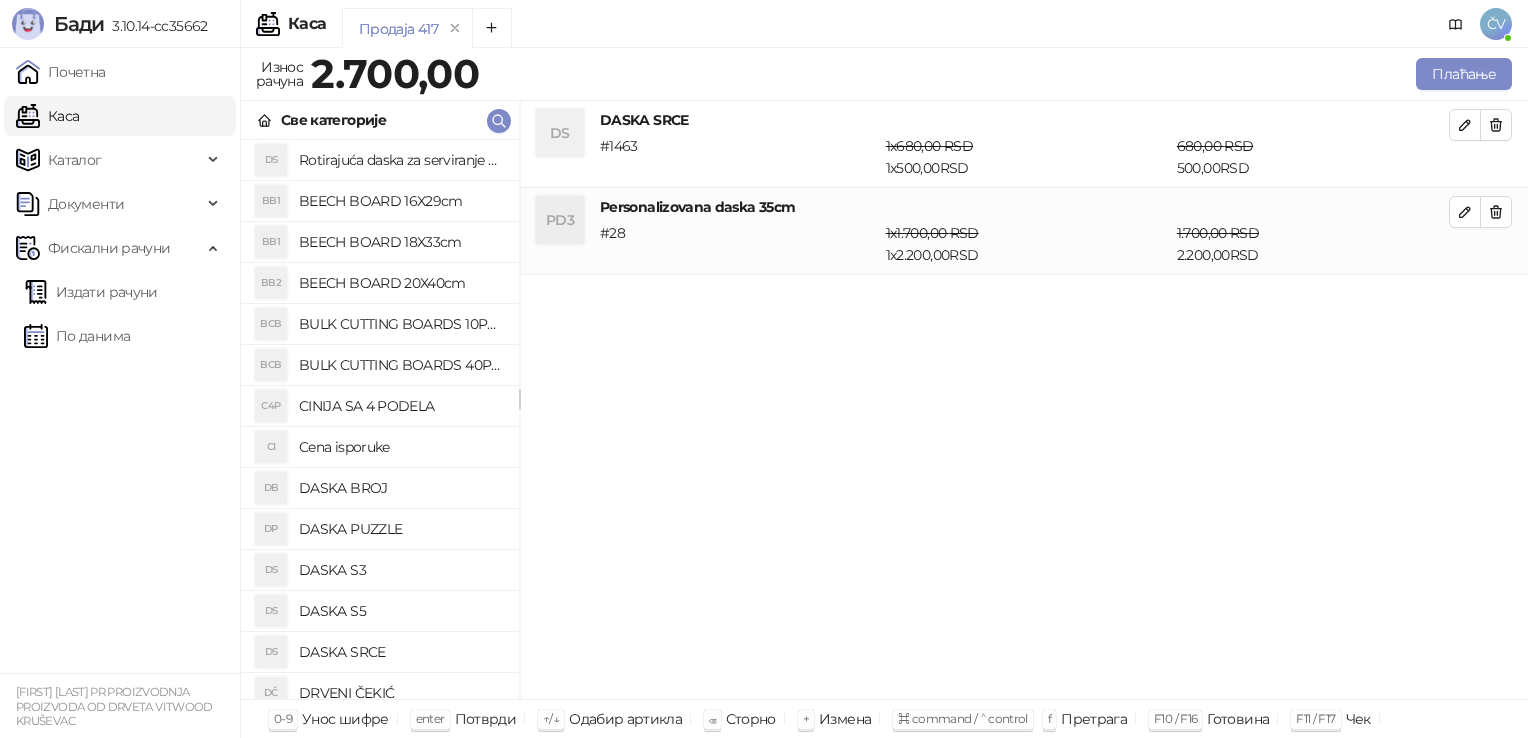 click on "Cena isporuke" at bounding box center (401, 447) 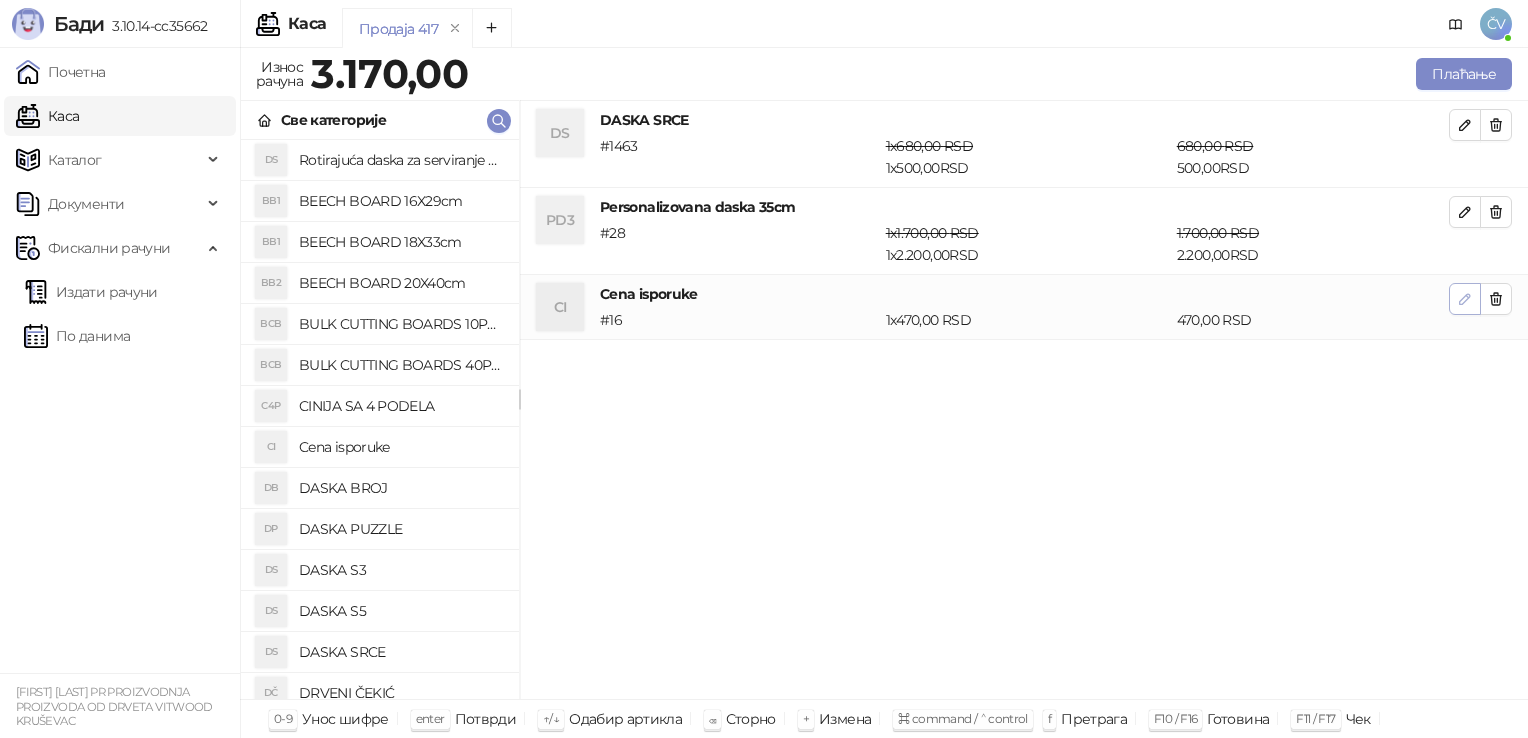 click 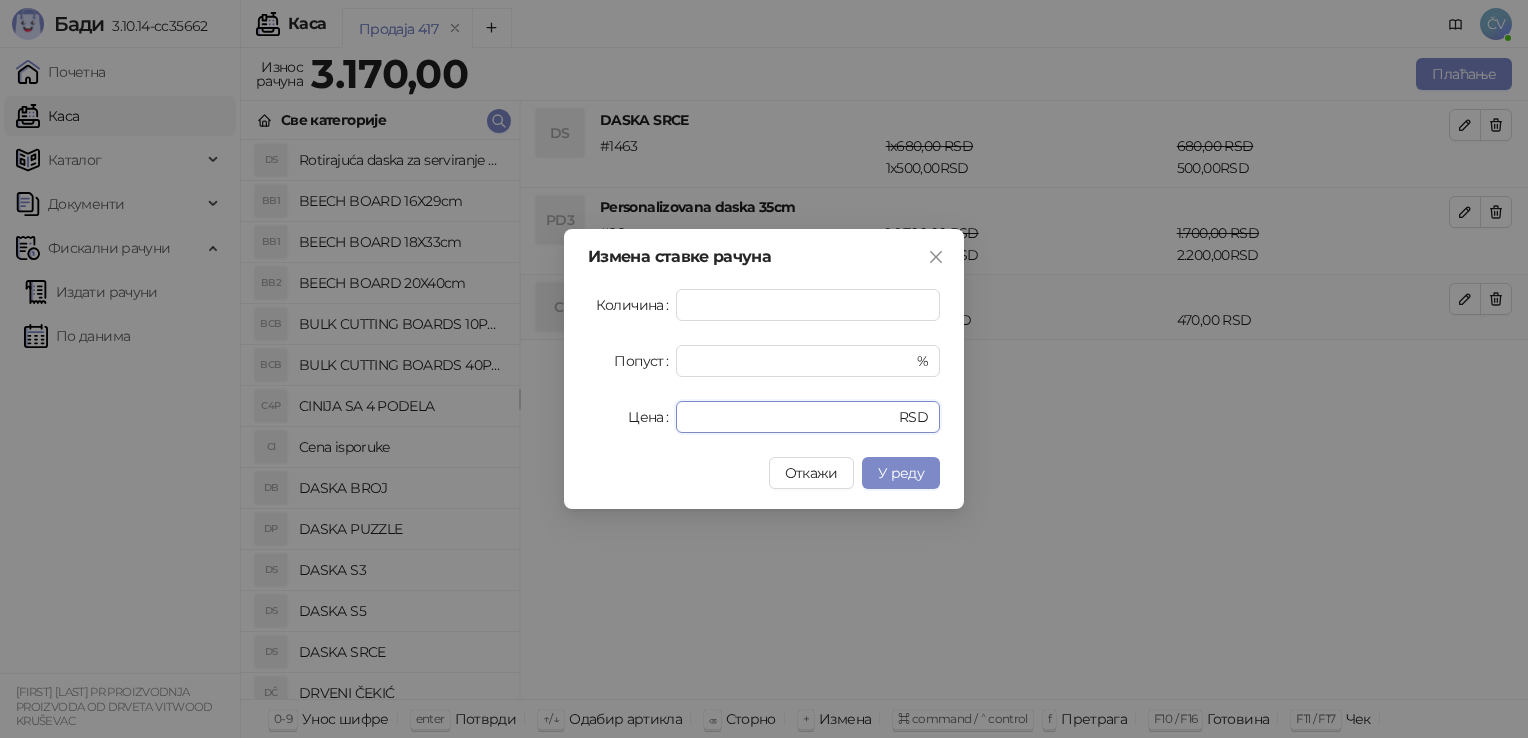 drag, startPoint x: 792, startPoint y: 410, endPoint x: 288, endPoint y: 497, distance: 511.4538 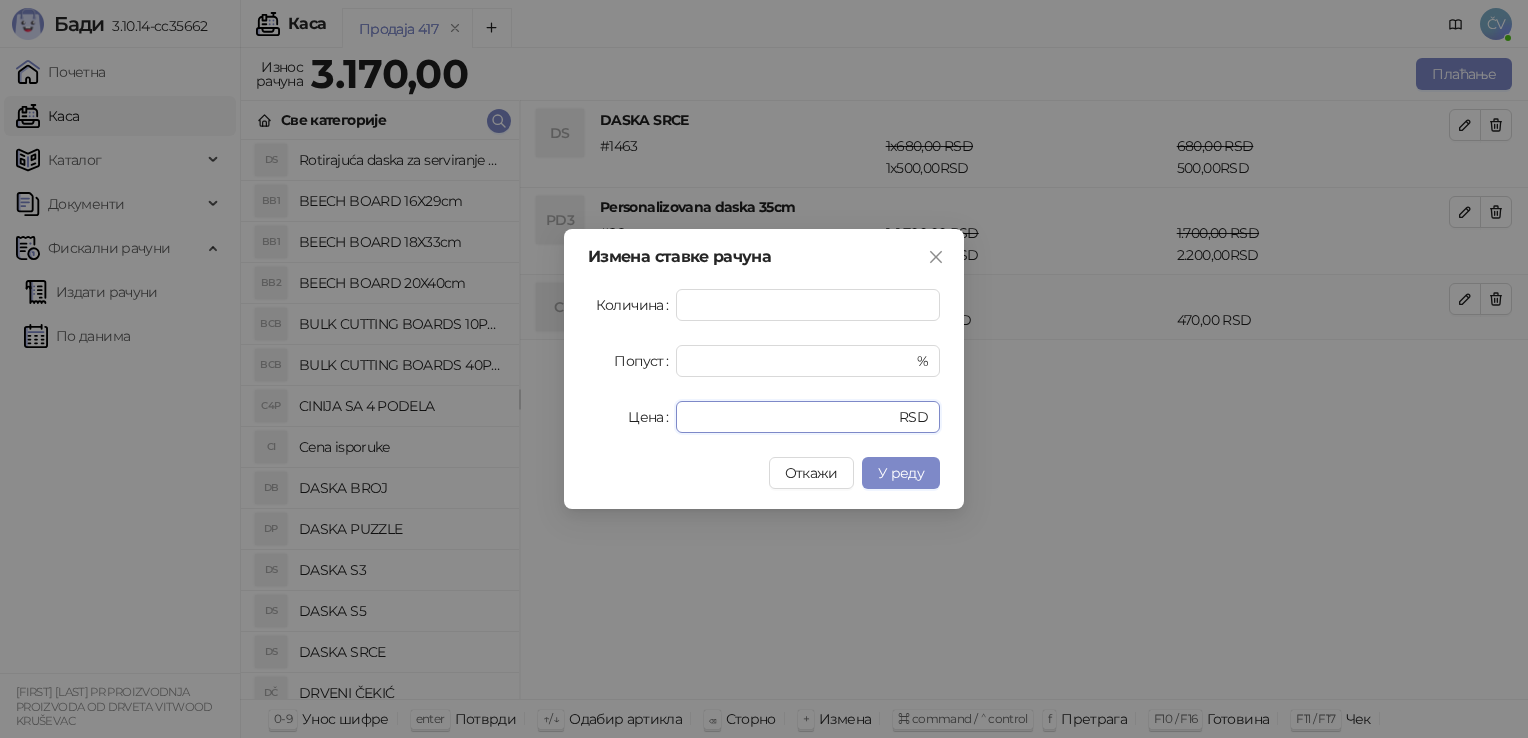 type on "***" 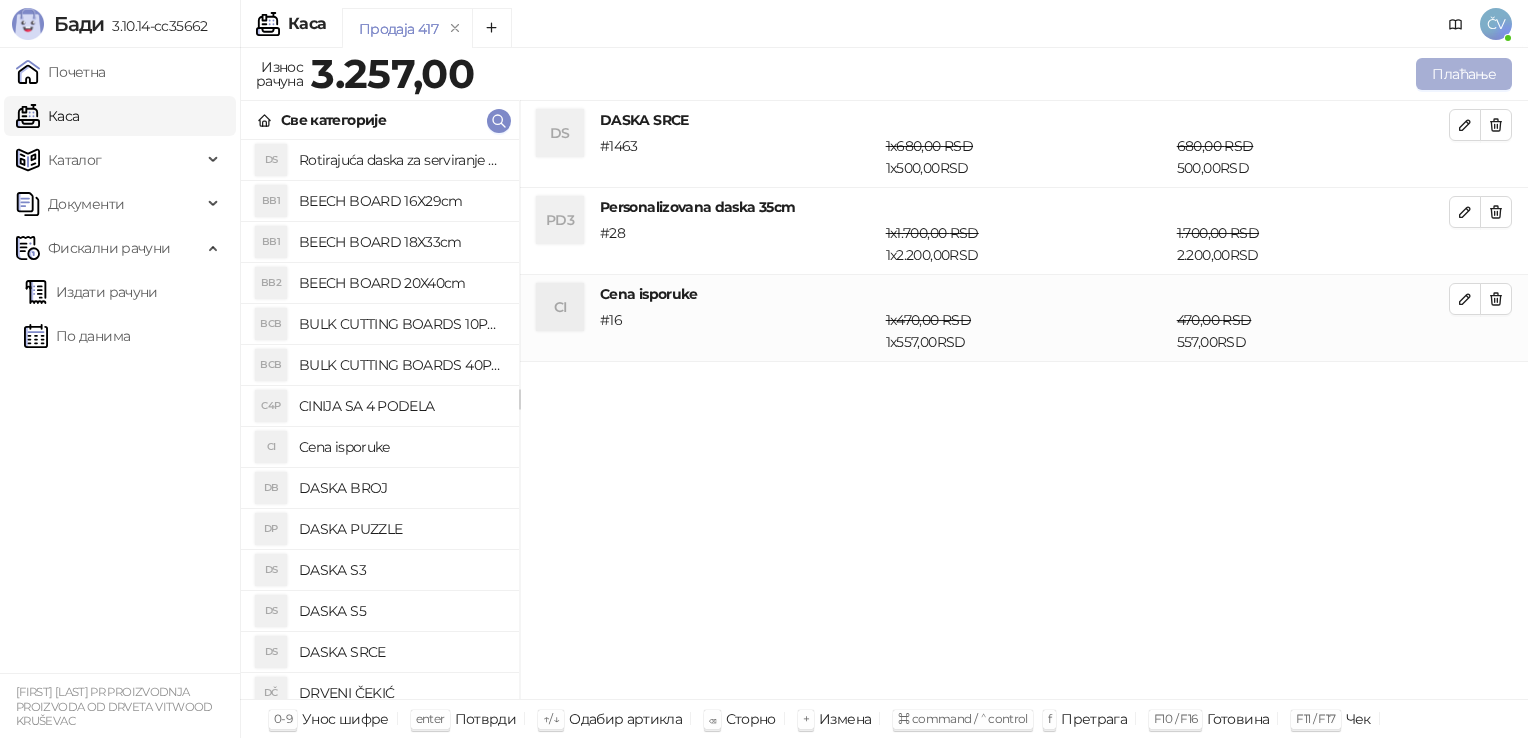 click on "Плаћање" at bounding box center [1464, 74] 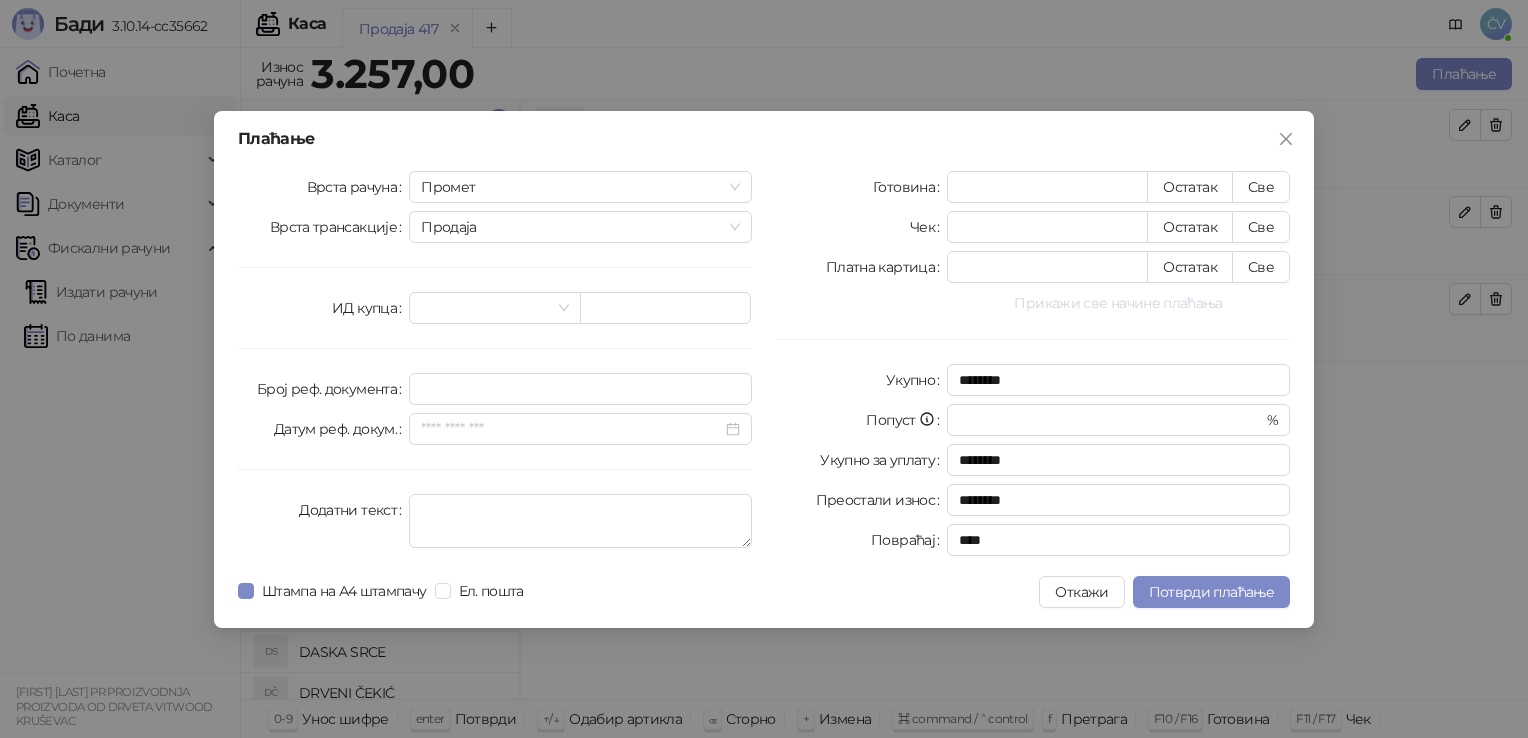 click on "Прикажи све начине плаћања" at bounding box center (1118, 303) 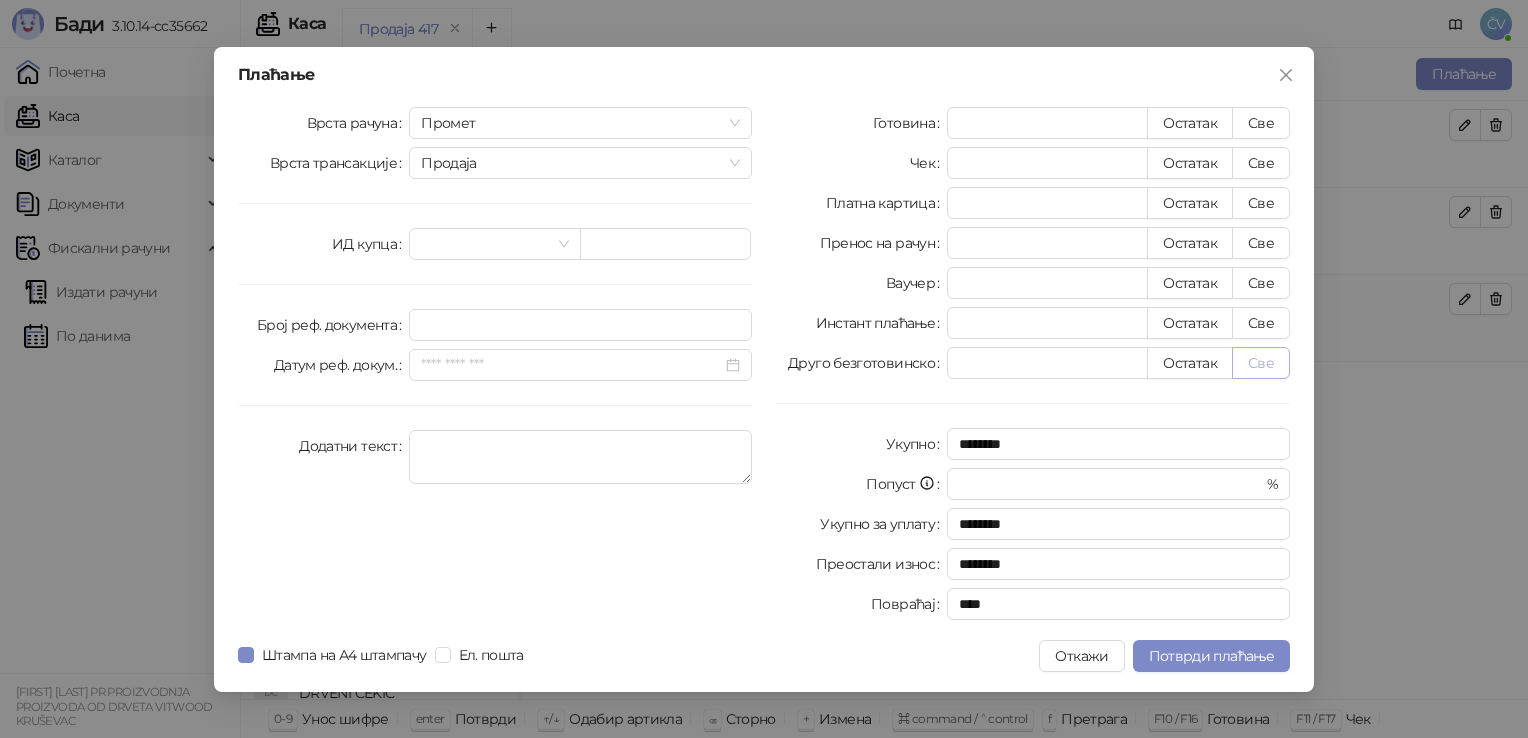 click on "Све" at bounding box center (1261, 363) 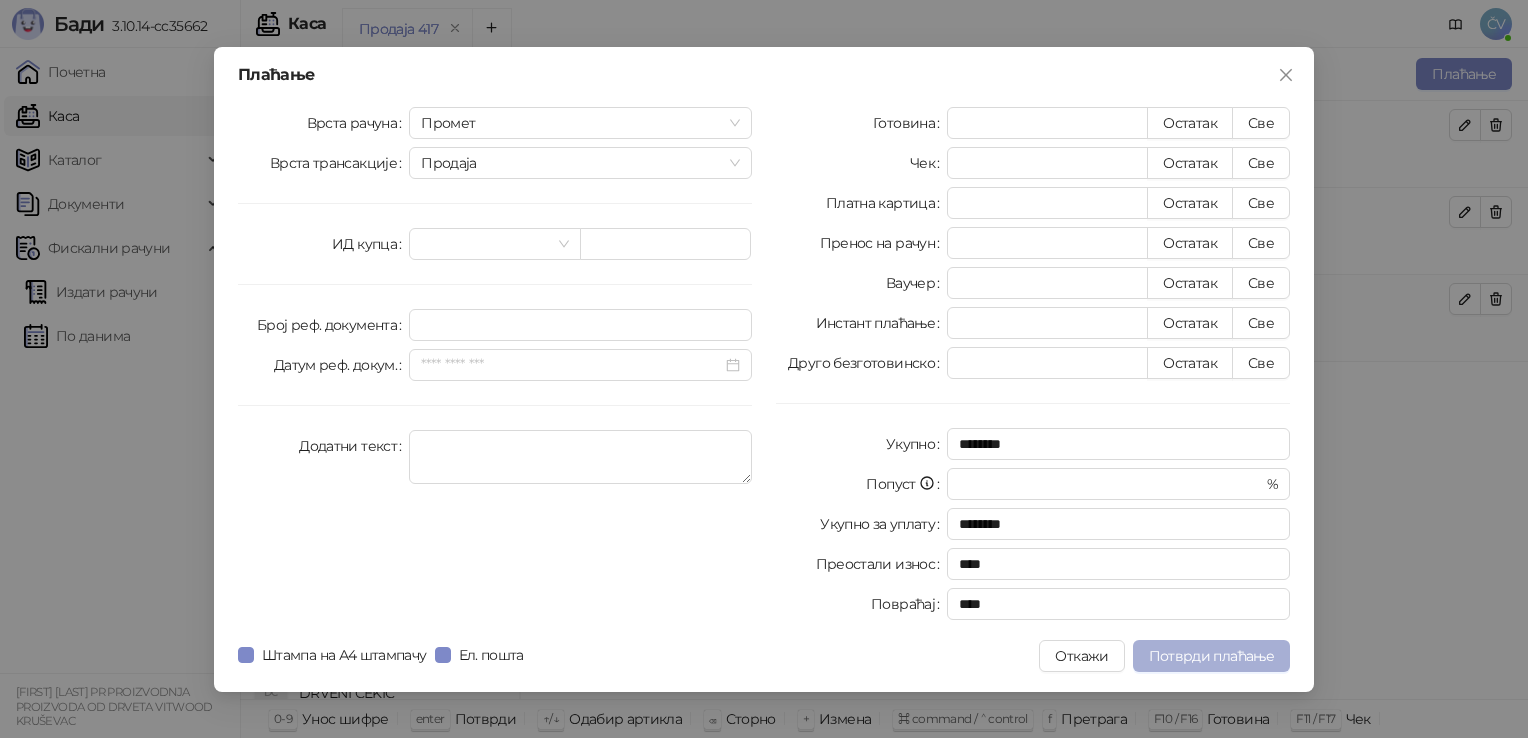click on "Потврди плаћање" at bounding box center [1211, 656] 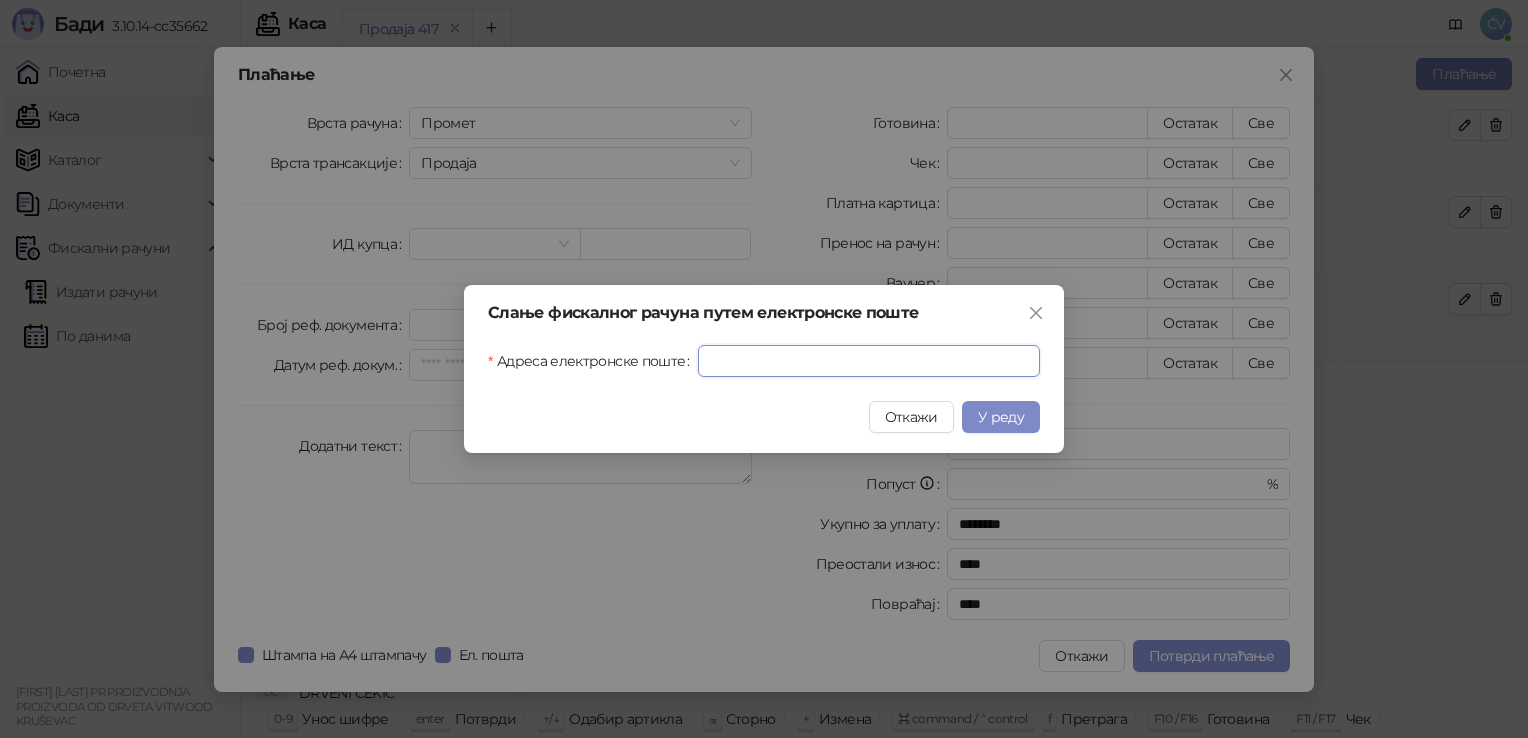 click on "Адреса електронске поште" at bounding box center [869, 361] 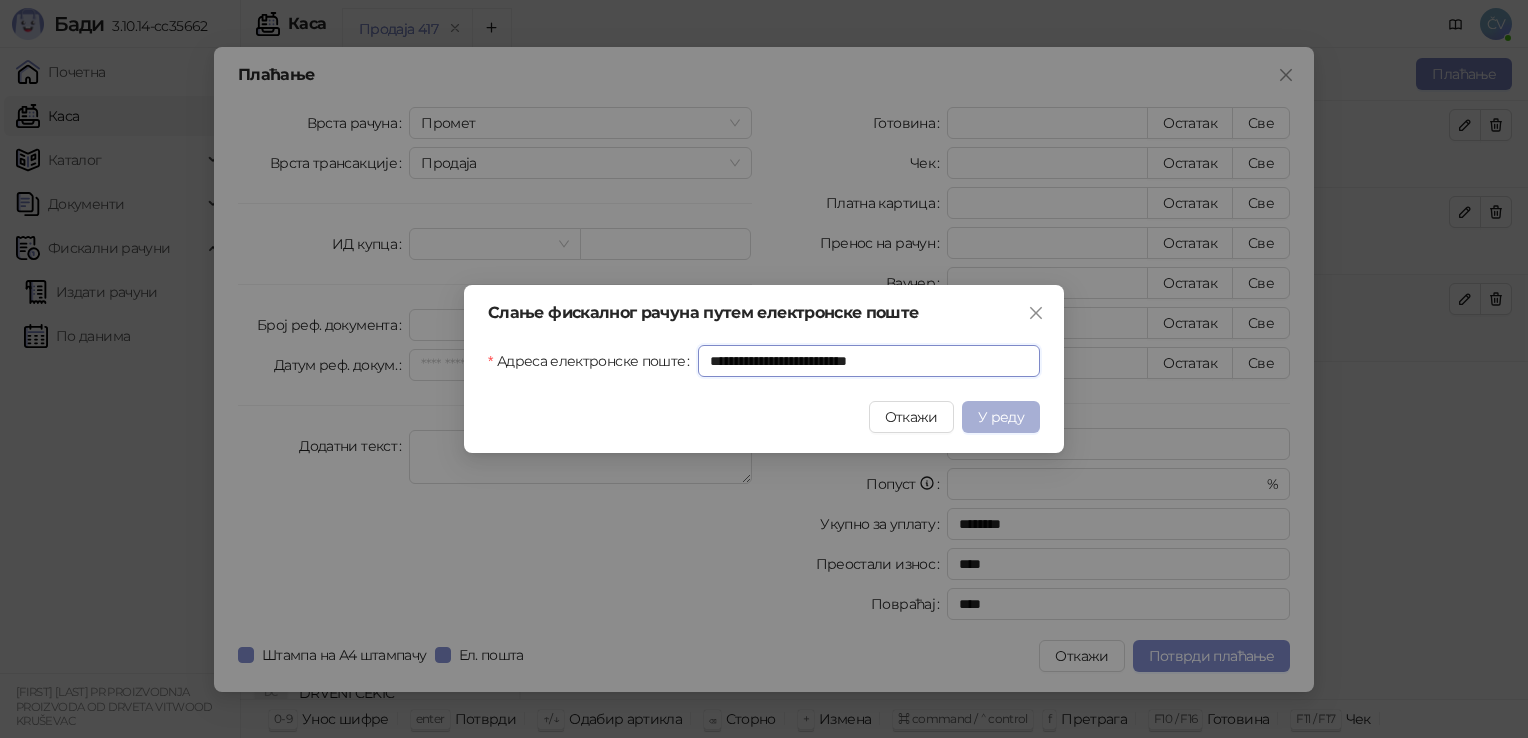 type on "**********" 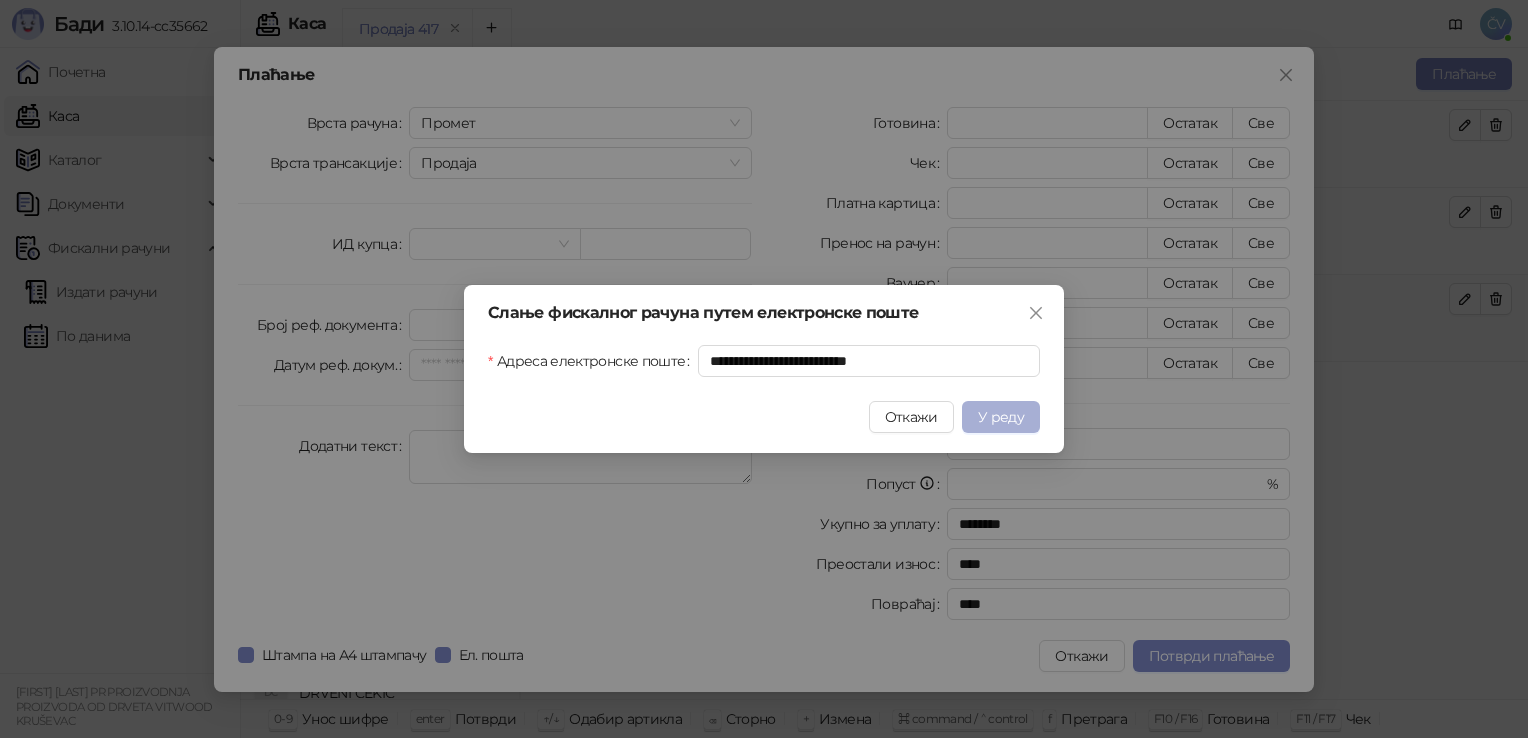 click on "У реду" at bounding box center [1001, 417] 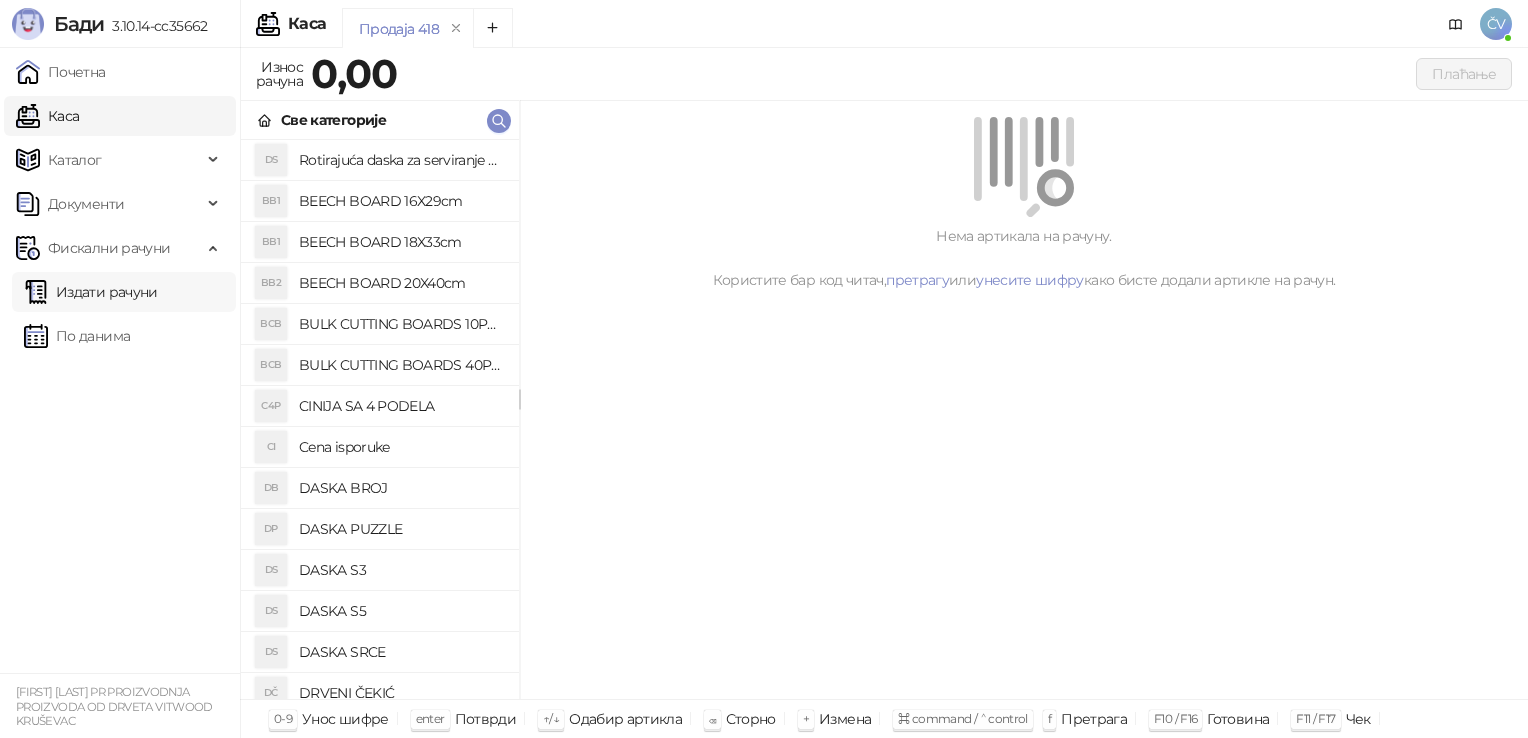 click on "Издати рачуни" at bounding box center [91, 292] 